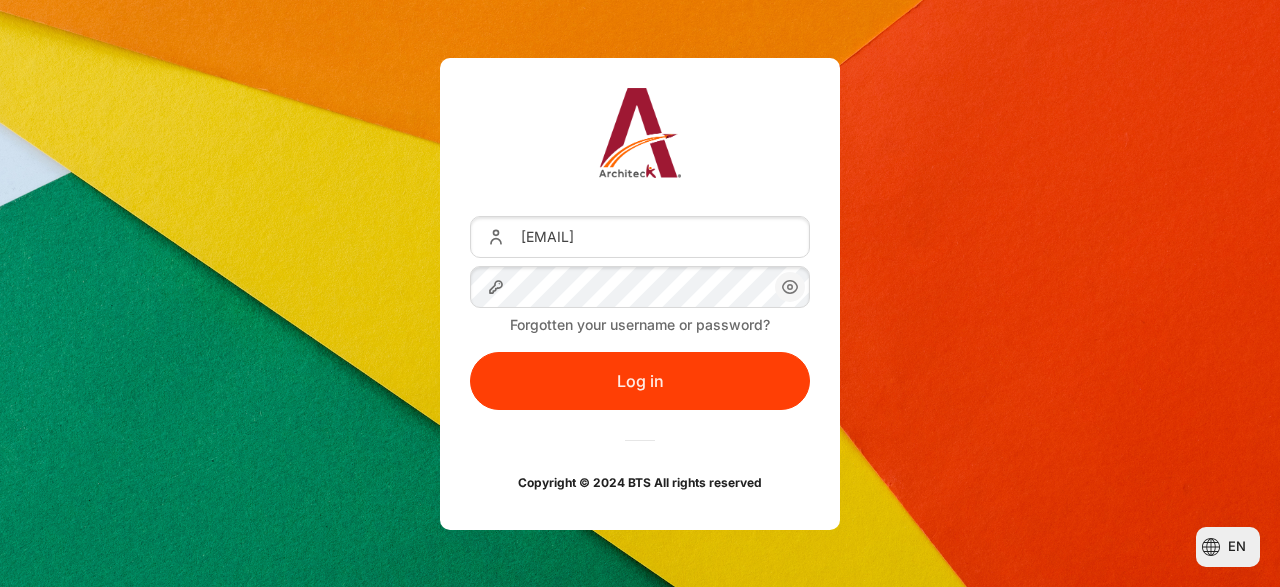 scroll, scrollTop: 0, scrollLeft: 0, axis: both 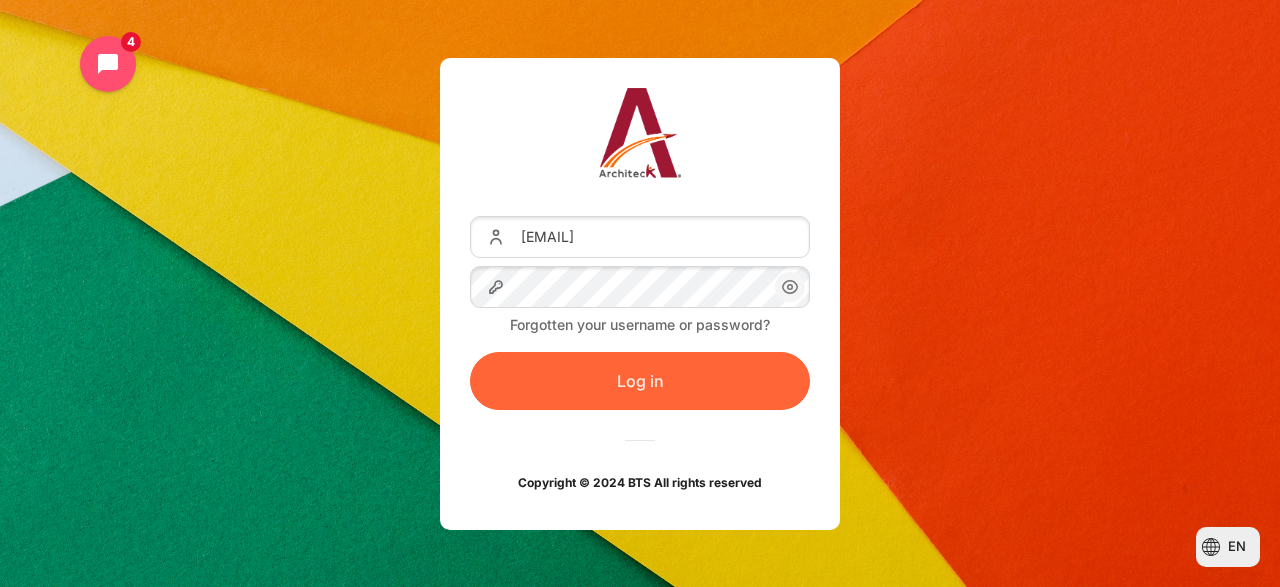 click on "Log in" at bounding box center (640, 381) 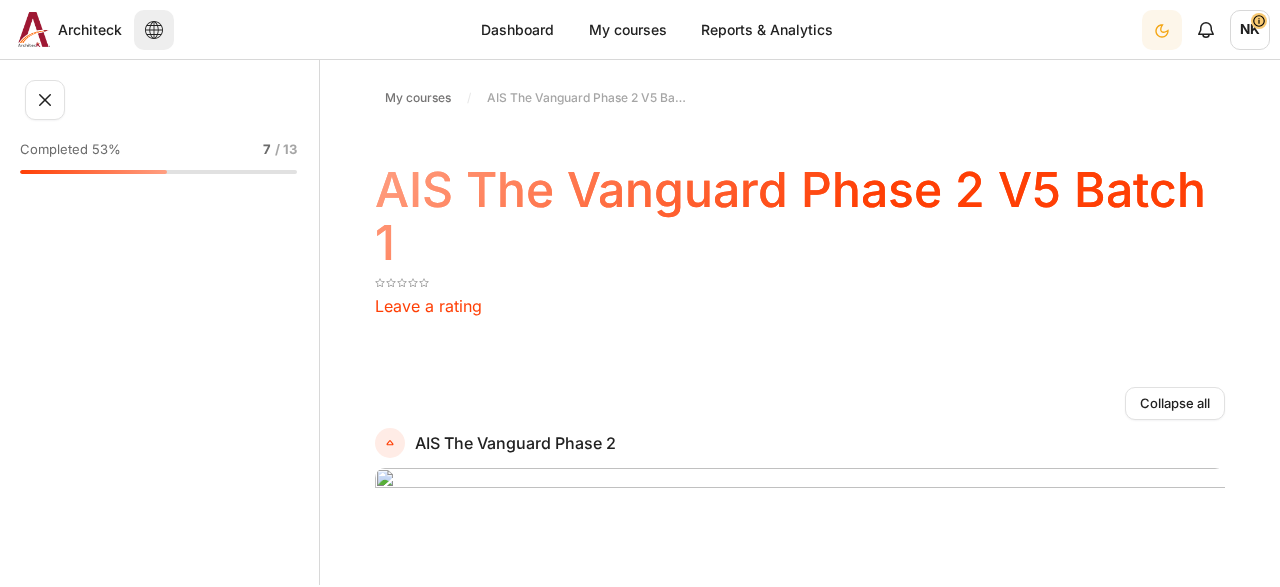 scroll, scrollTop: 0, scrollLeft: 0, axis: both 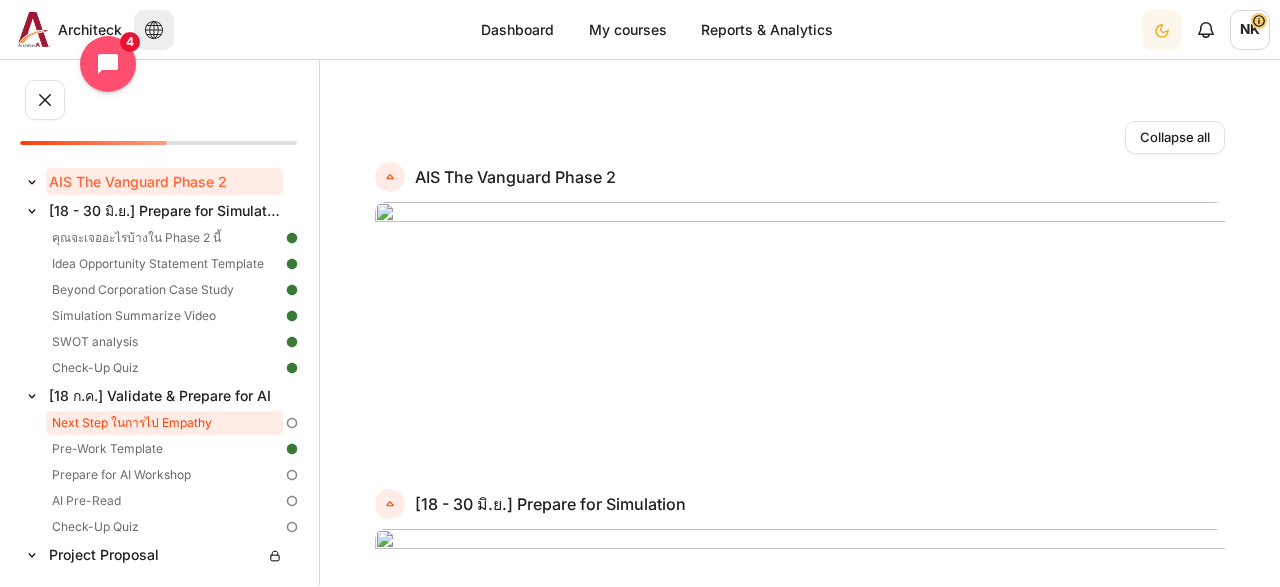 click on "Next Step ในการไป Empathy" at bounding box center [164, 423] 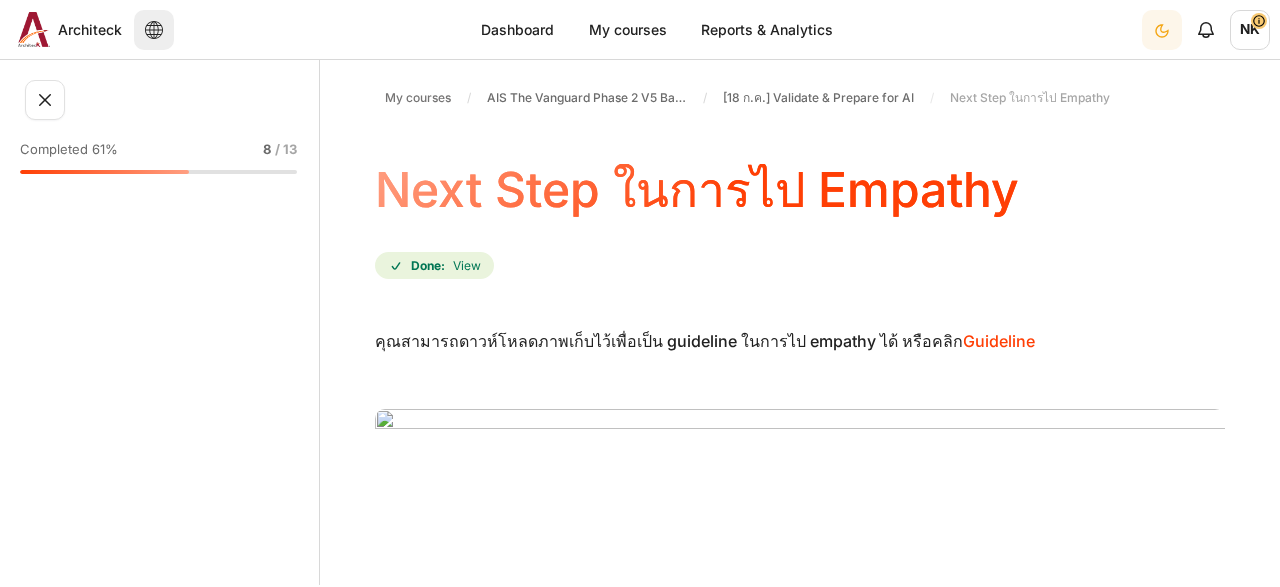 scroll, scrollTop: 0, scrollLeft: 0, axis: both 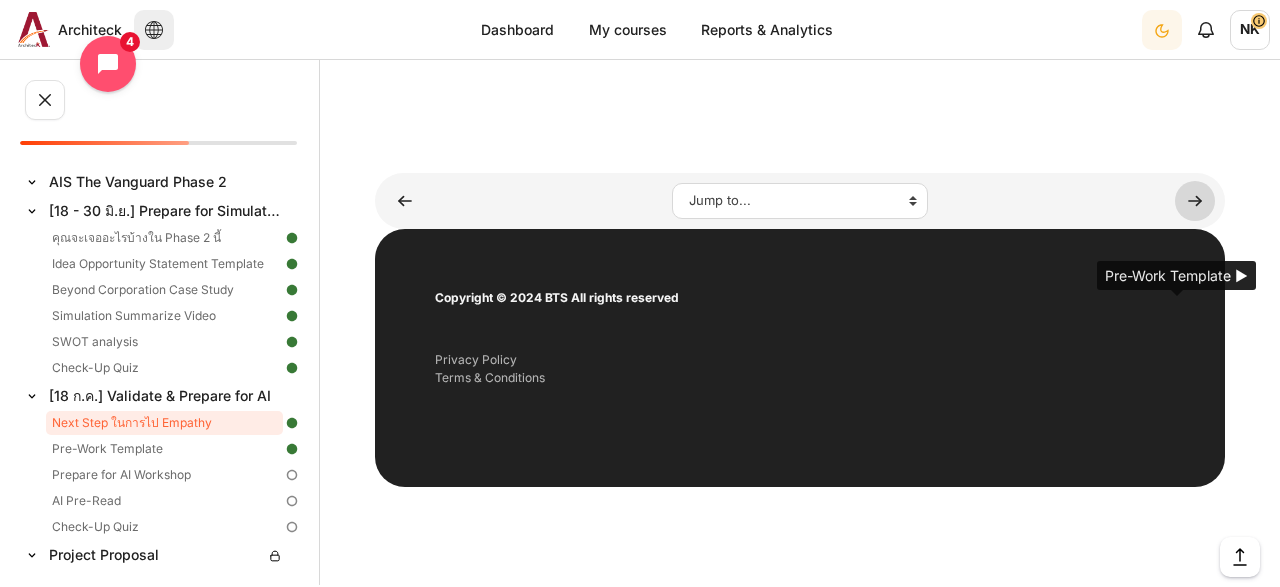 click at bounding box center (1195, 201) 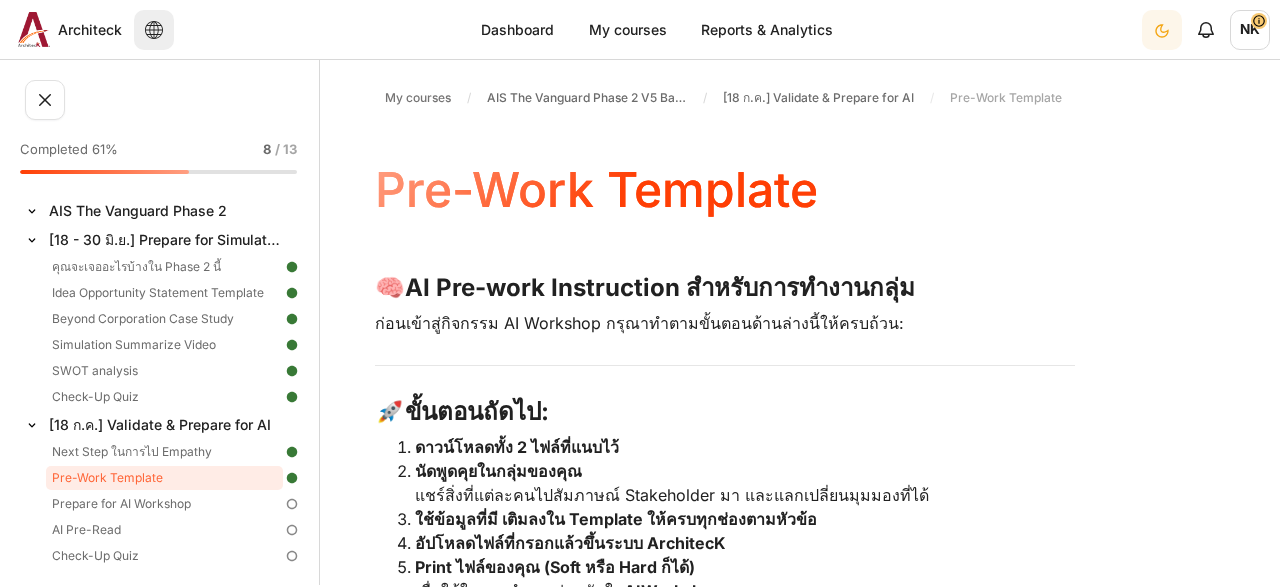 scroll, scrollTop: 0, scrollLeft: 0, axis: both 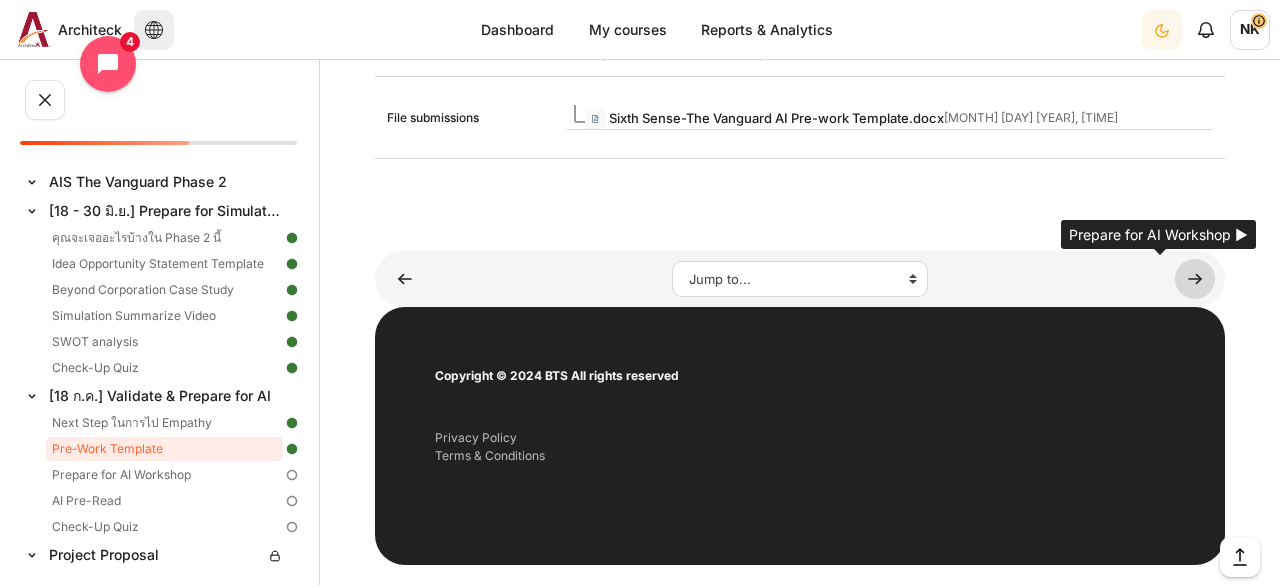 click at bounding box center [1195, 279] 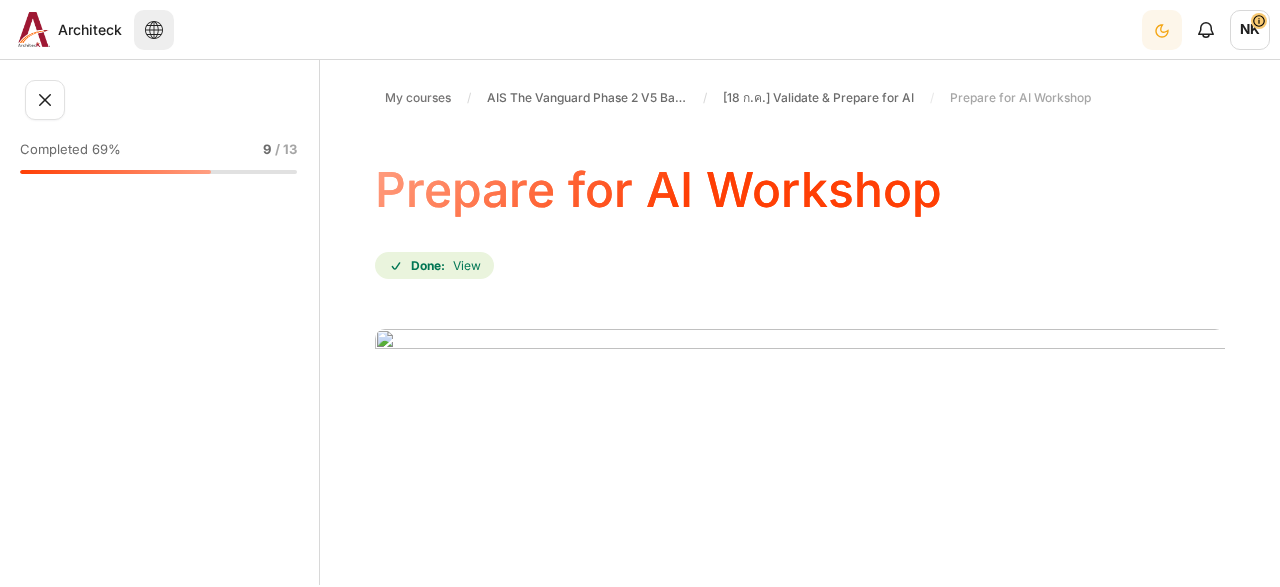 scroll, scrollTop: 0, scrollLeft: 0, axis: both 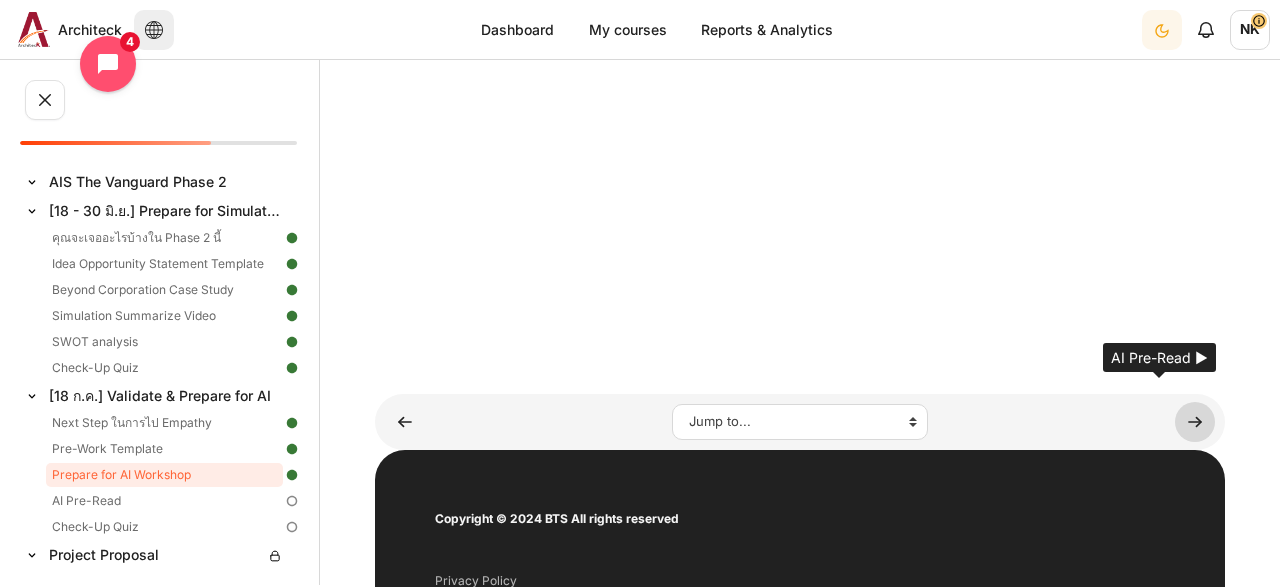 click at bounding box center [1195, 422] 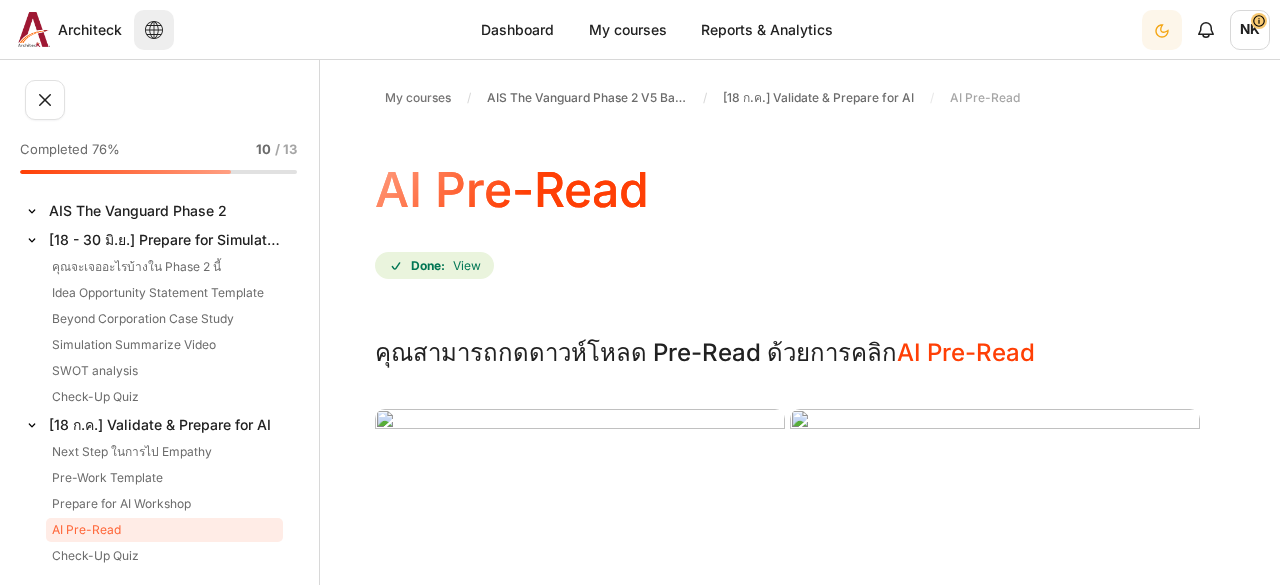 scroll, scrollTop: 0, scrollLeft: 0, axis: both 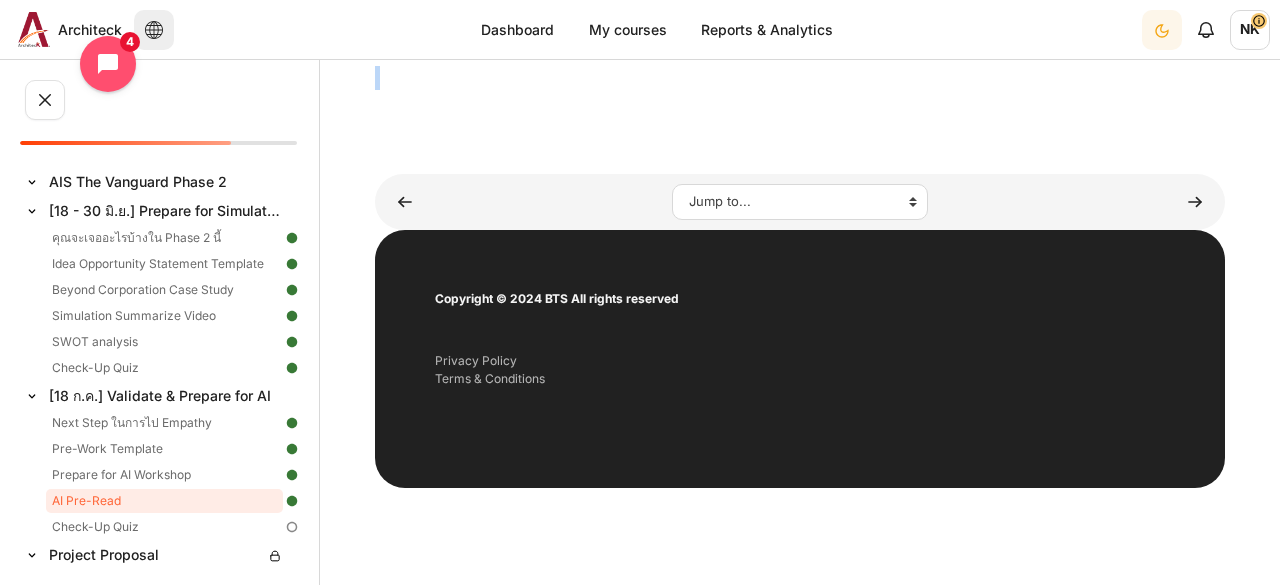 drag, startPoint x: 1173, startPoint y: -371, endPoint x: 1176, endPoint y: 212, distance: 583.0077 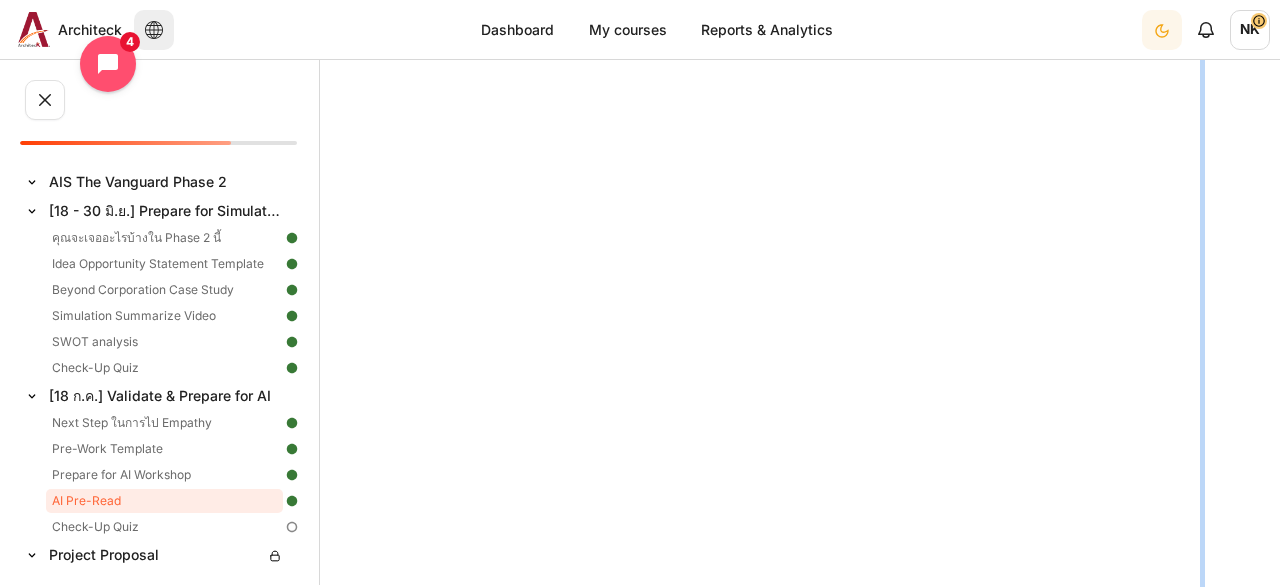 click at bounding box center (995, 316) 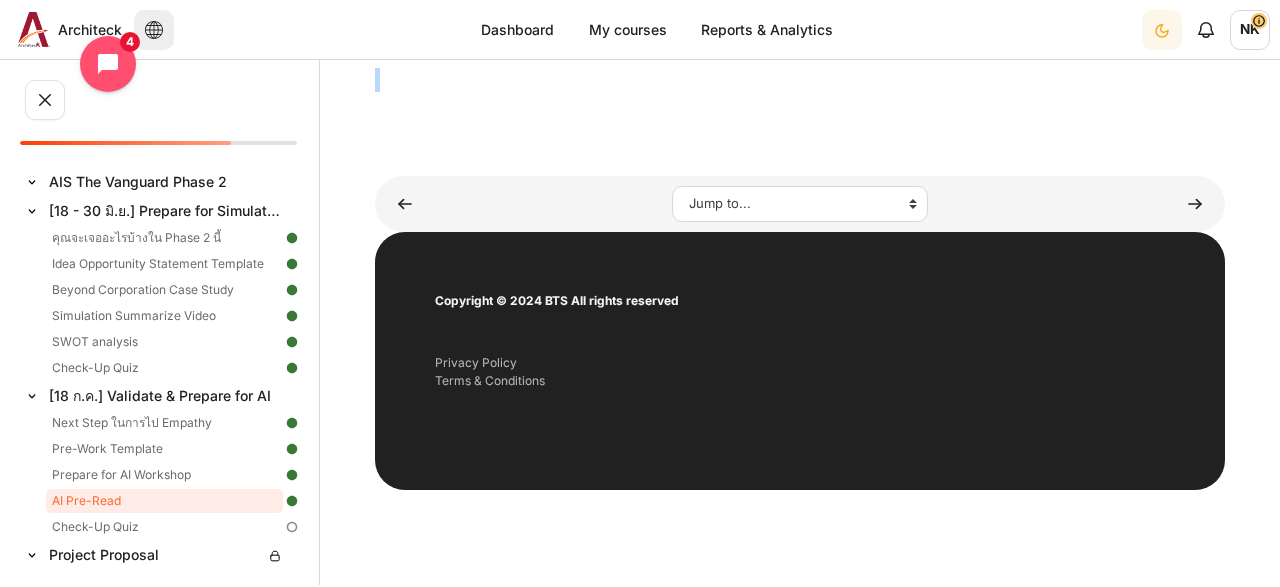 scroll, scrollTop: 383, scrollLeft: 0, axis: vertical 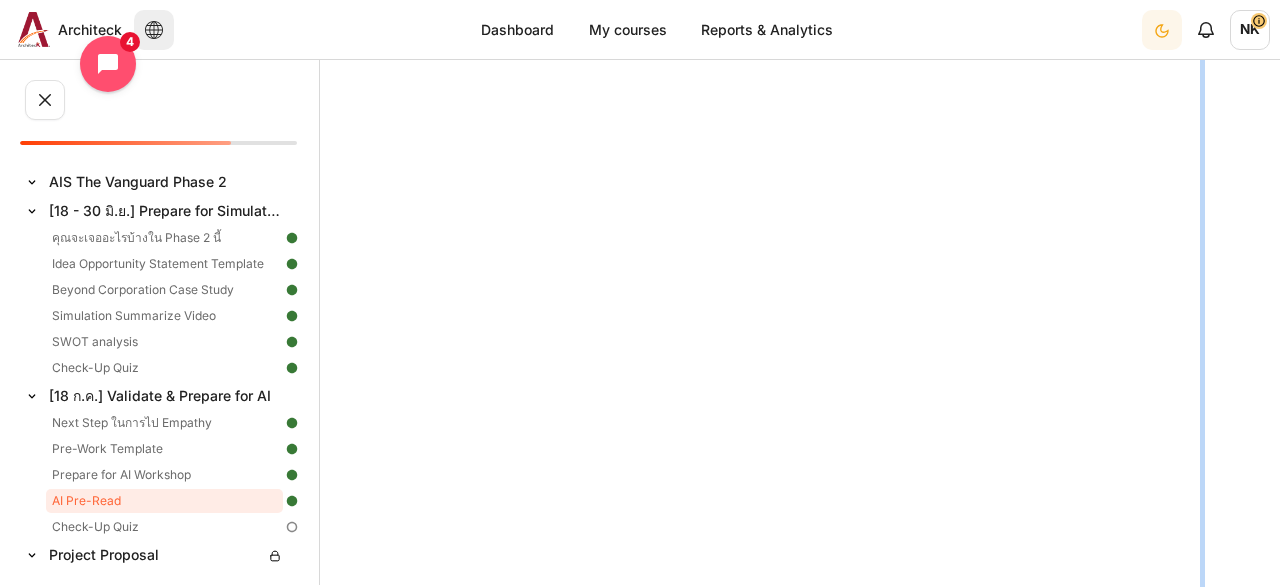 click at bounding box center [995, 316] 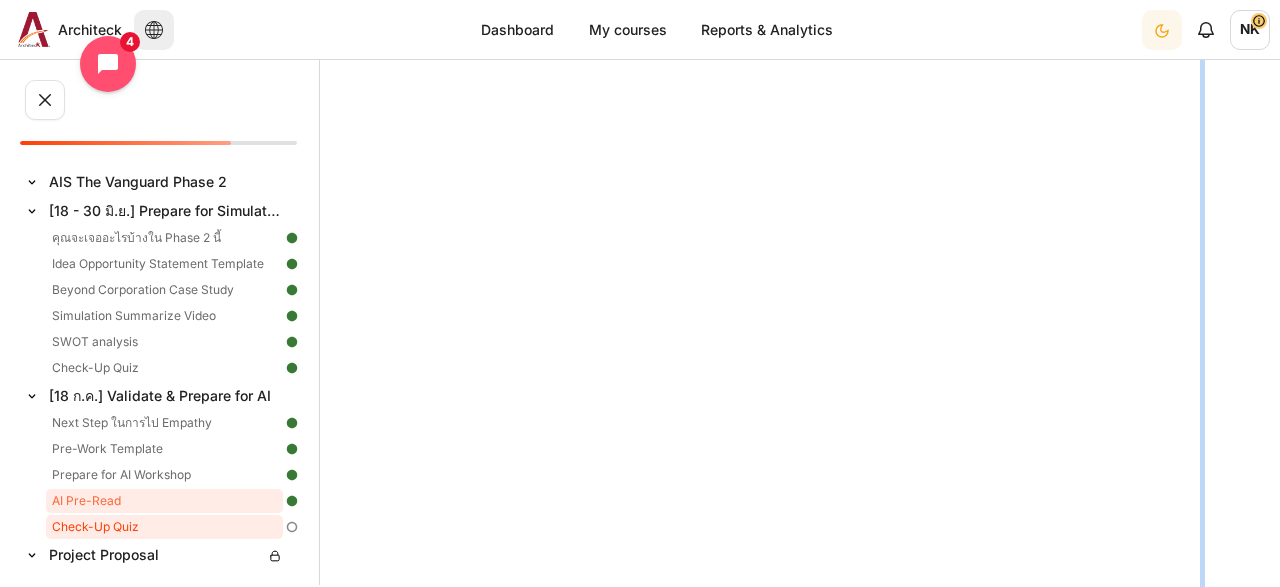 click on "Check-Up Quiz" at bounding box center (164, 527) 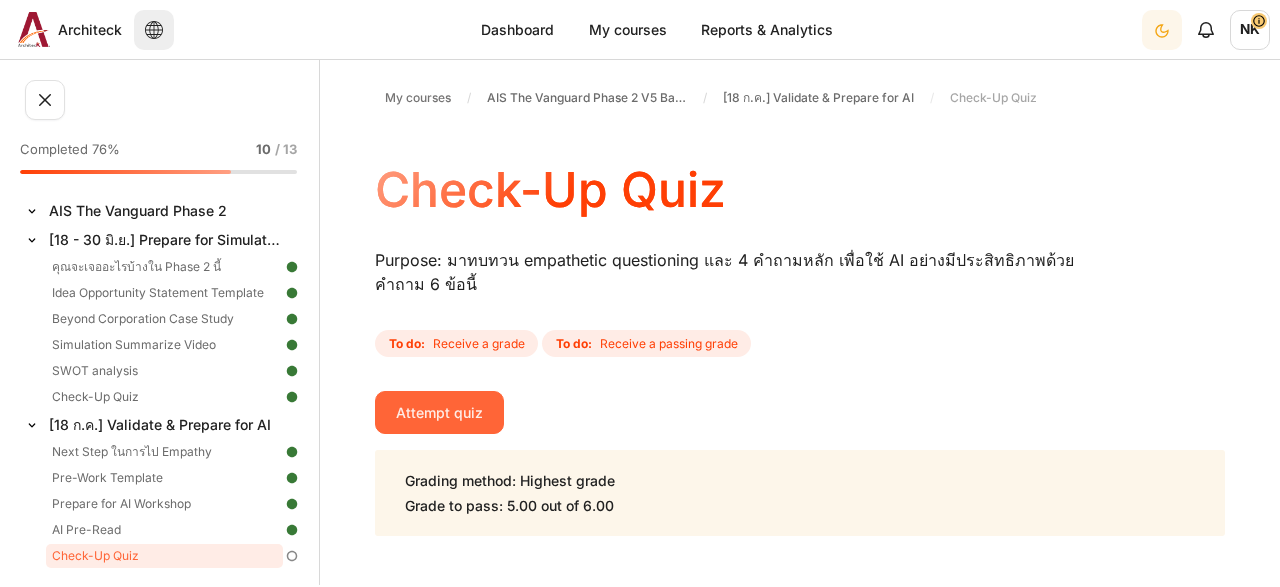 scroll, scrollTop: 0, scrollLeft: 0, axis: both 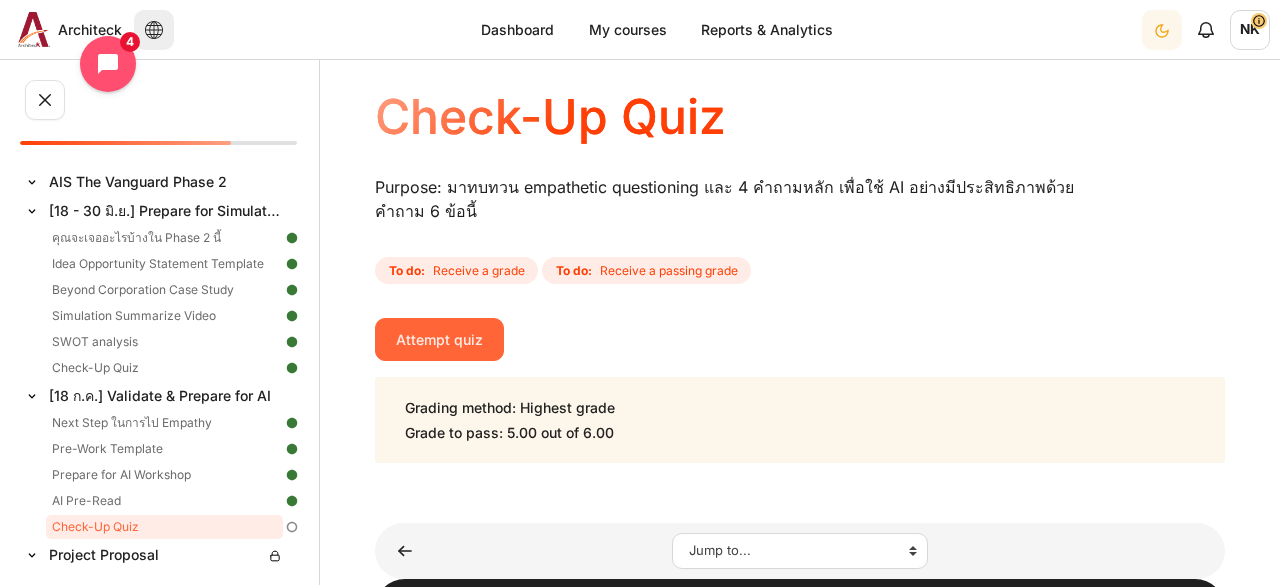 click on "Attempt quiz" at bounding box center (439, 339) 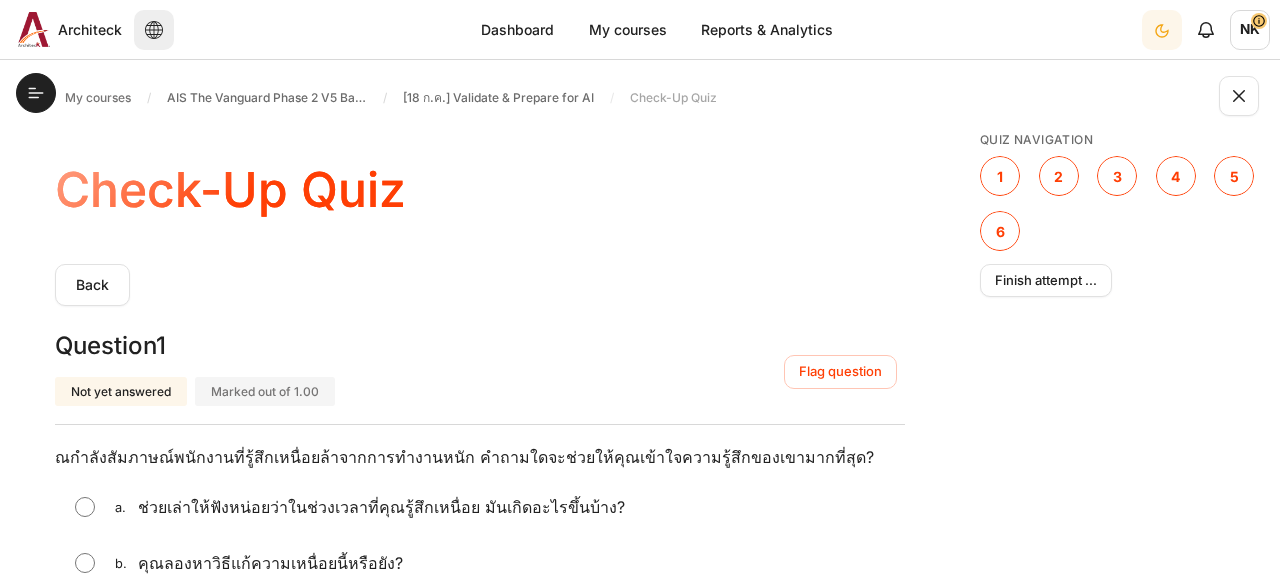 scroll, scrollTop: 0, scrollLeft: 0, axis: both 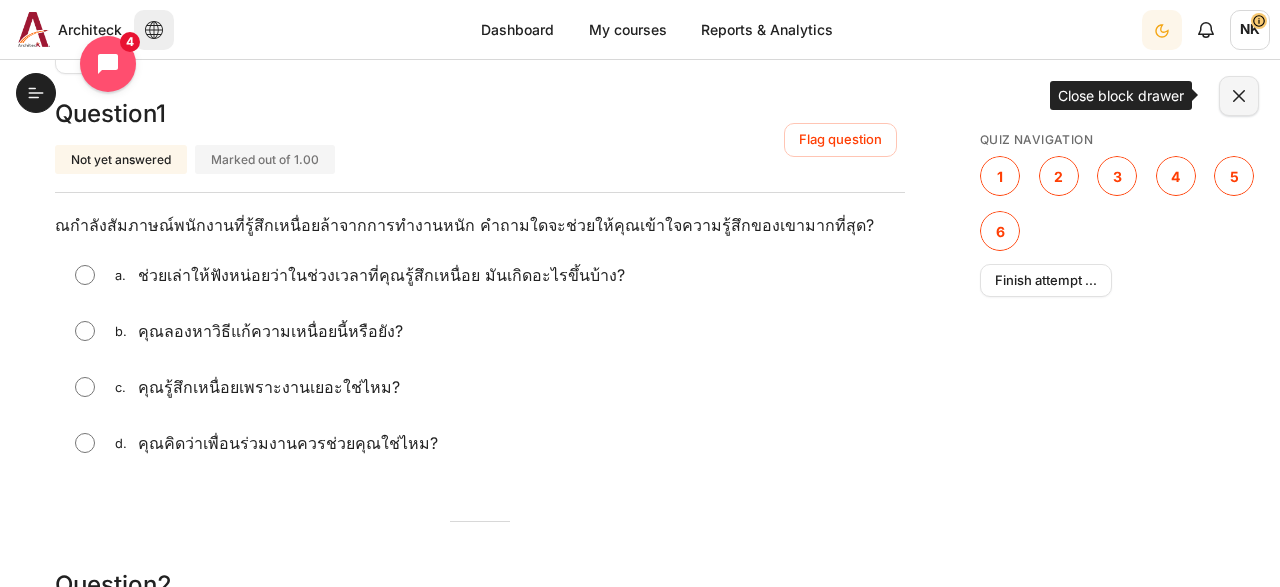 click at bounding box center [1239, 96] 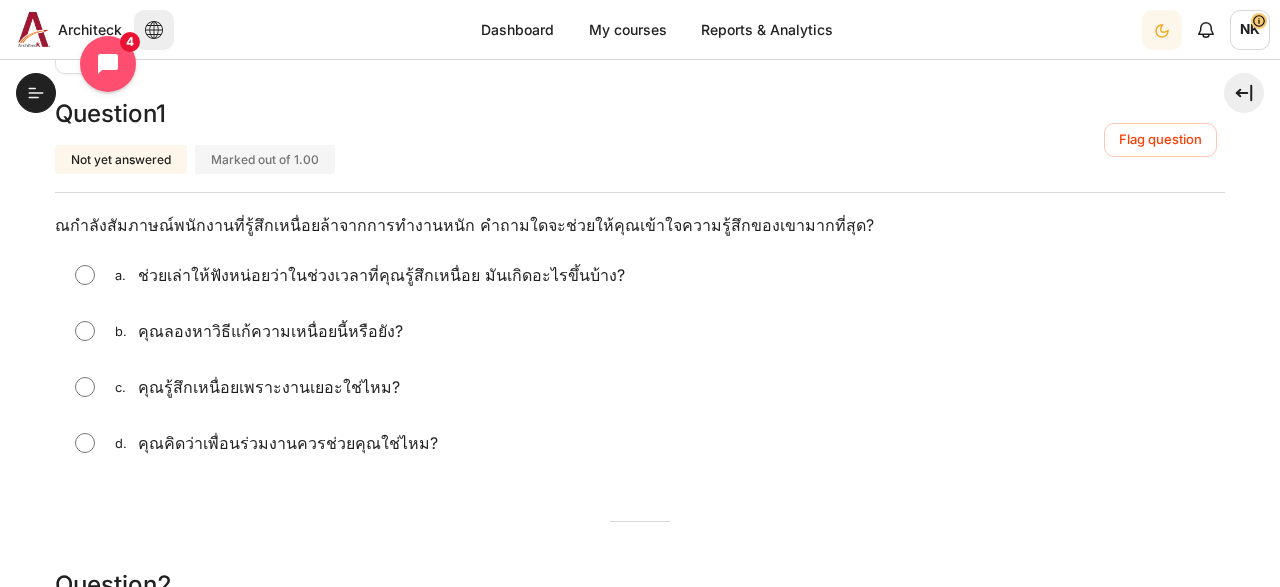 click at bounding box center [85, 275] 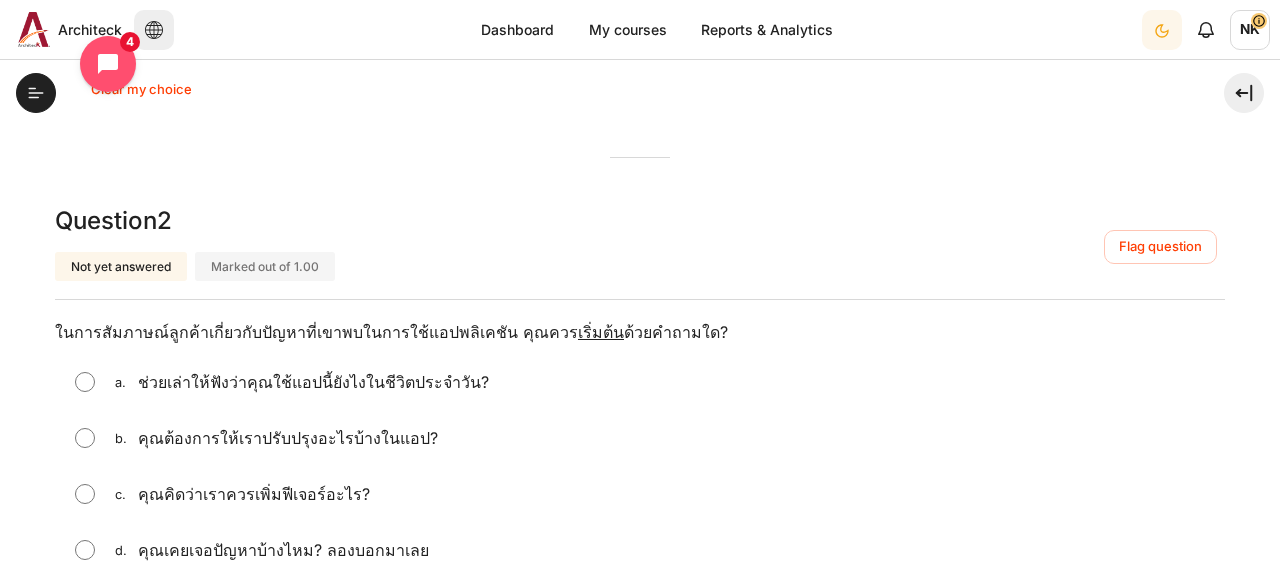 scroll, scrollTop: 696, scrollLeft: 0, axis: vertical 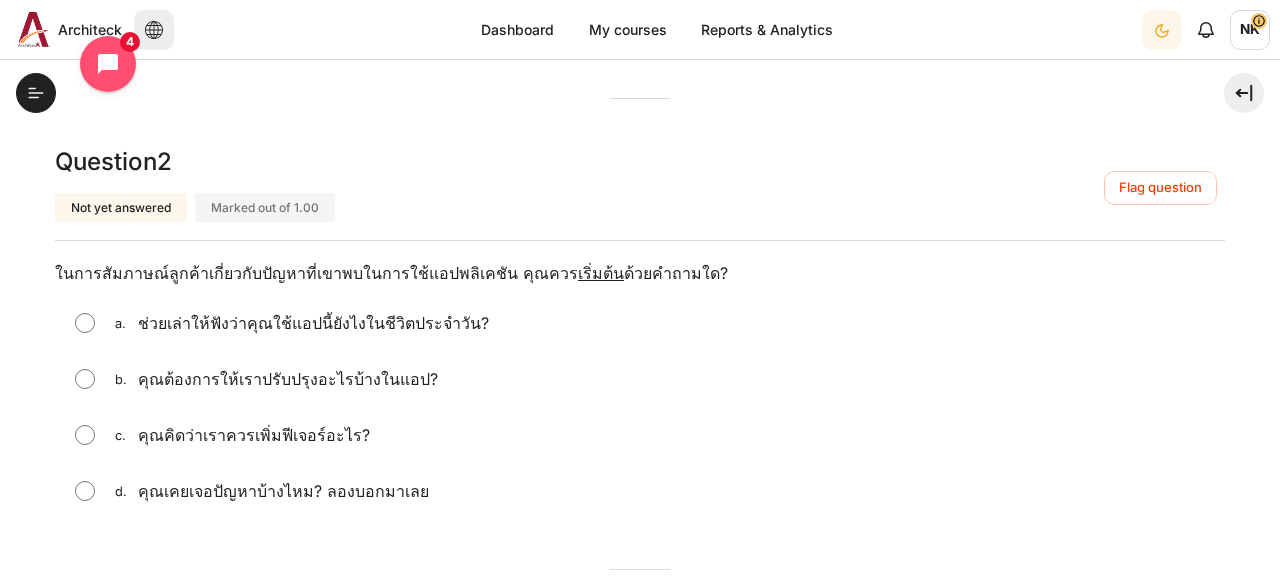 click at bounding box center [85, 323] 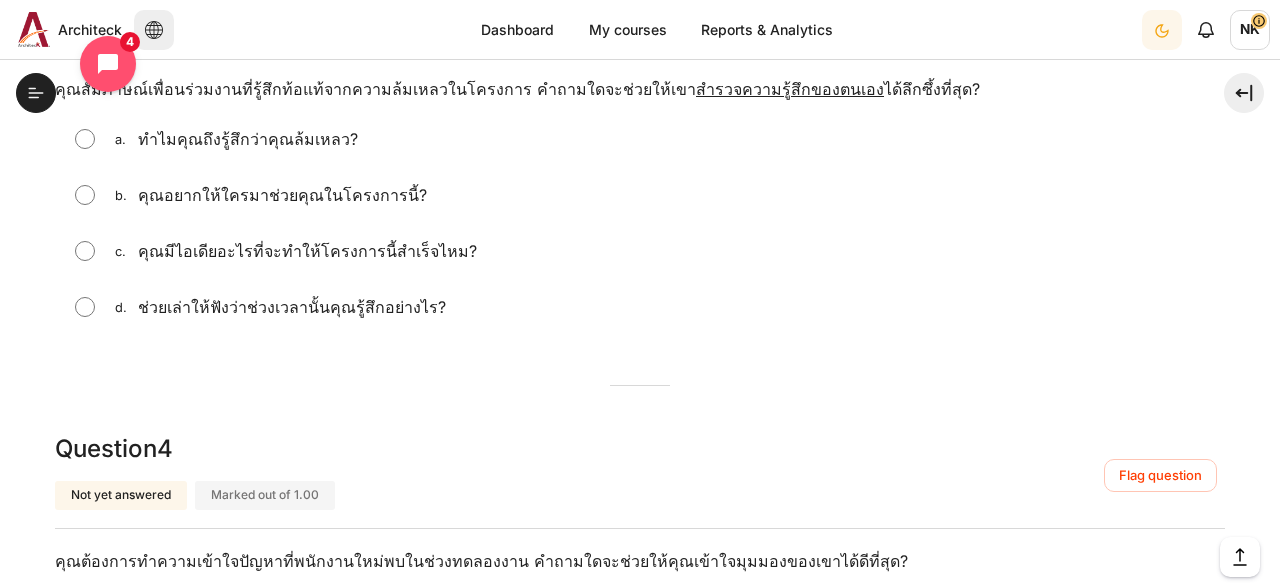 scroll, scrollTop: 1276, scrollLeft: 0, axis: vertical 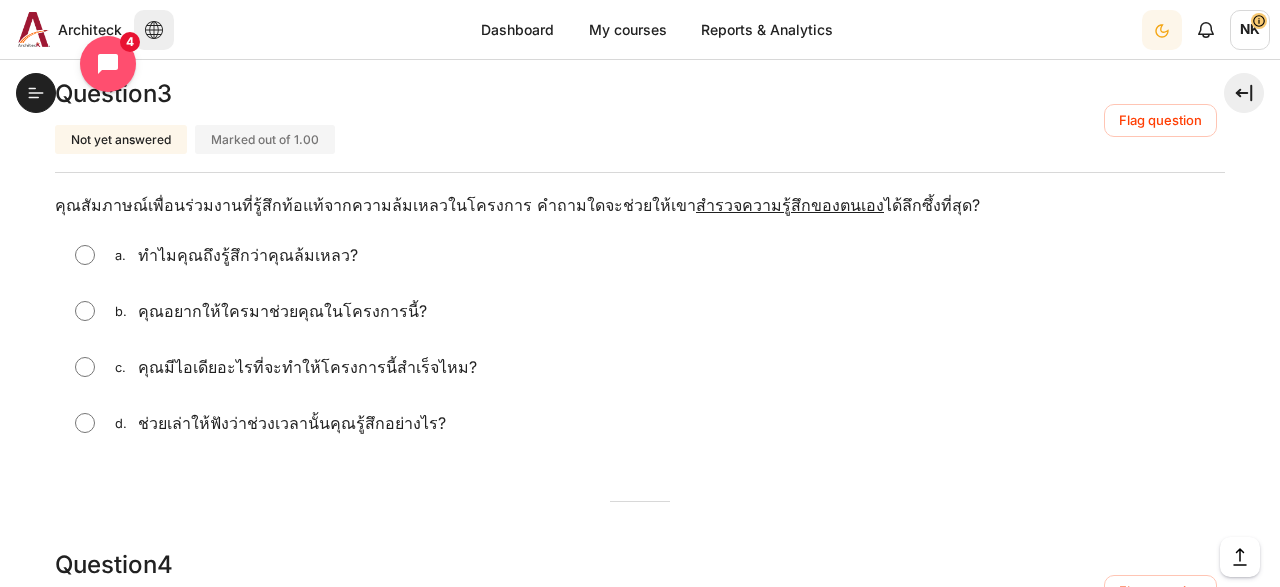 click at bounding box center (85, 311) 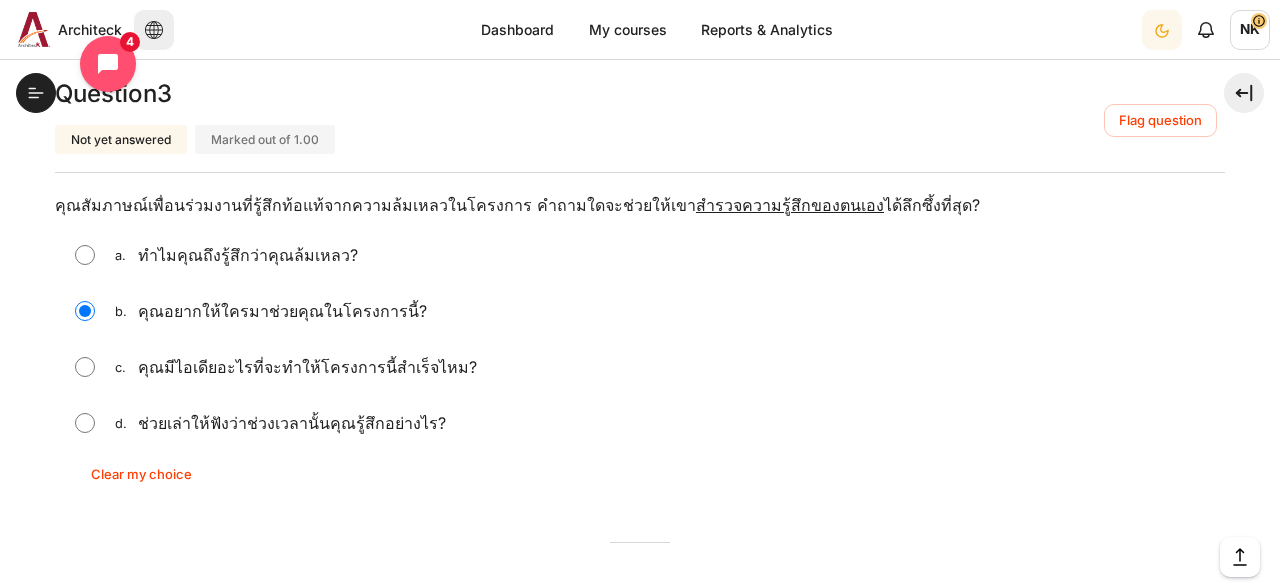 click at bounding box center [85, 367] 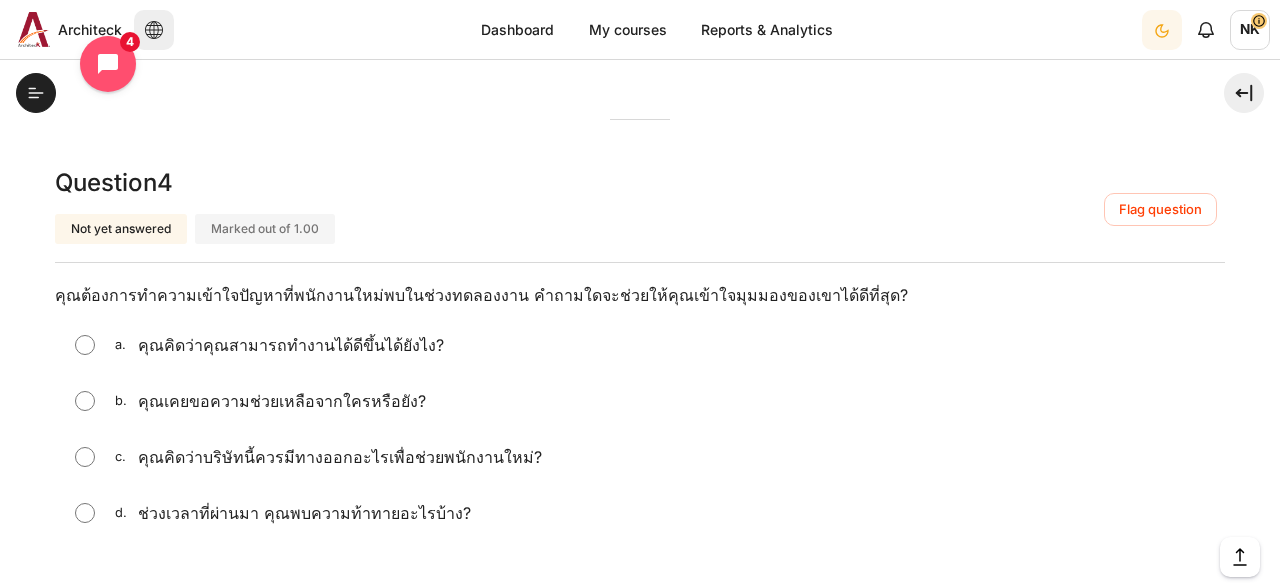 scroll, scrollTop: 1740, scrollLeft: 0, axis: vertical 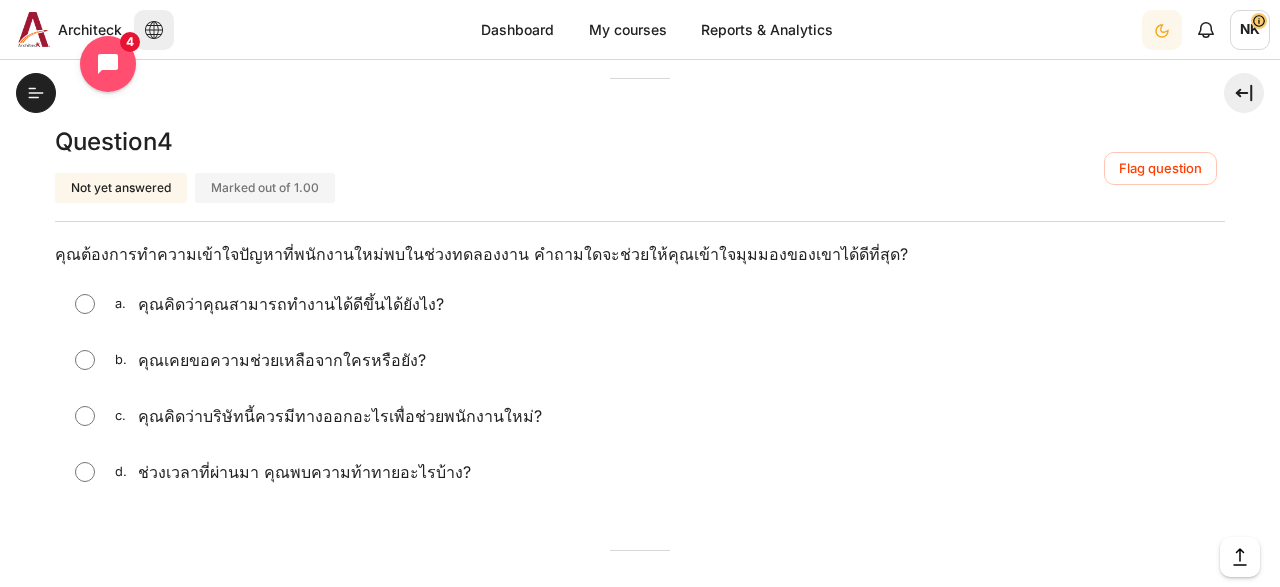 click at bounding box center (85, 472) 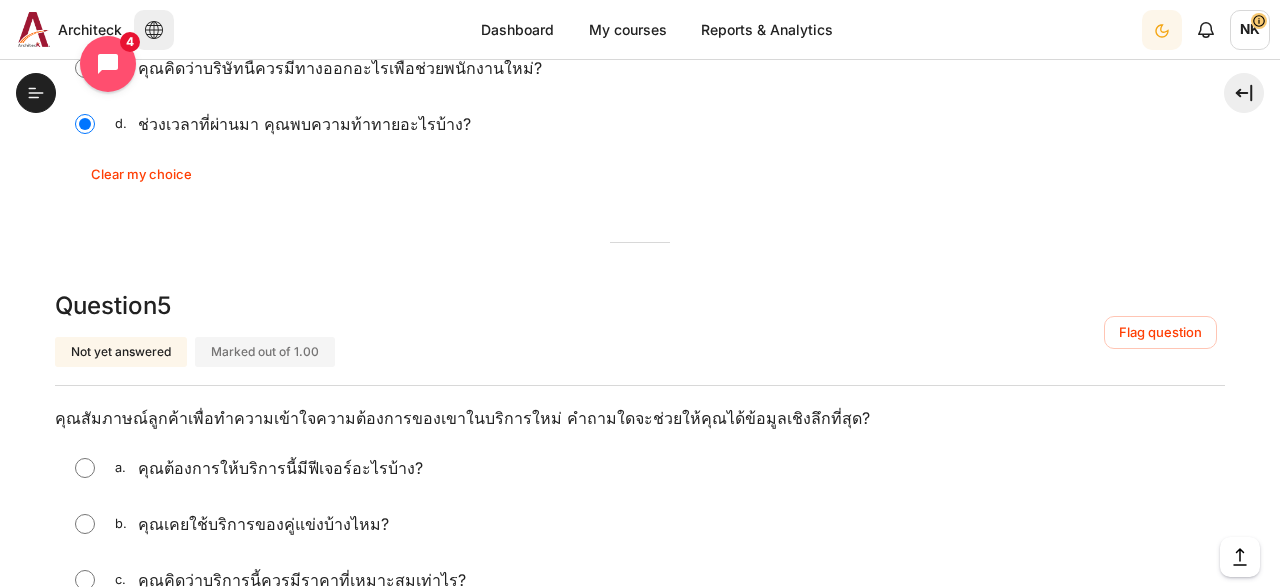 scroll, scrollTop: 2204, scrollLeft: 0, axis: vertical 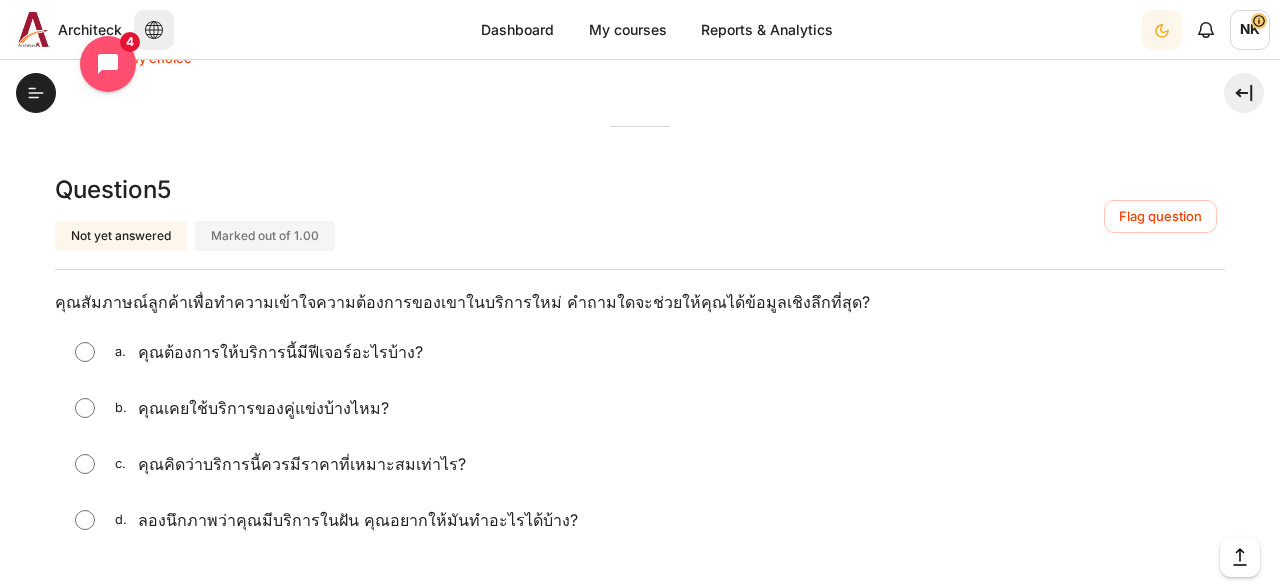 click at bounding box center (85, 520) 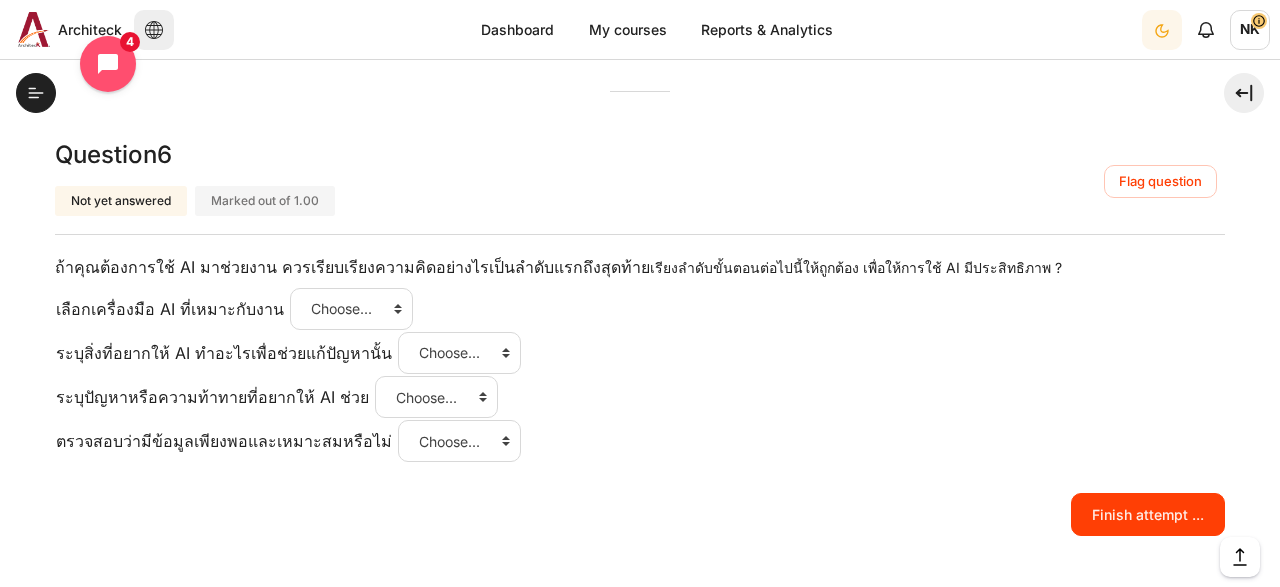 scroll, scrollTop: 2784, scrollLeft: 0, axis: vertical 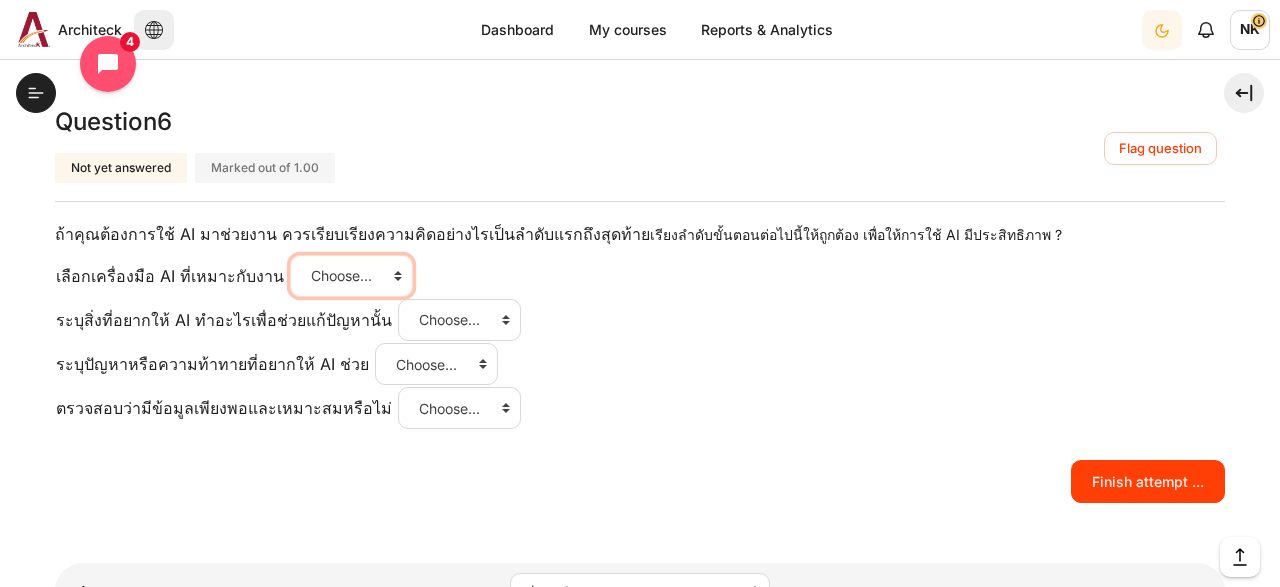 click on "Choose... ขั้นที่ 3 ขั้นที่ 2 ขั้นที่ 4 ขั้นที่ 1" at bounding box center (351, 276) 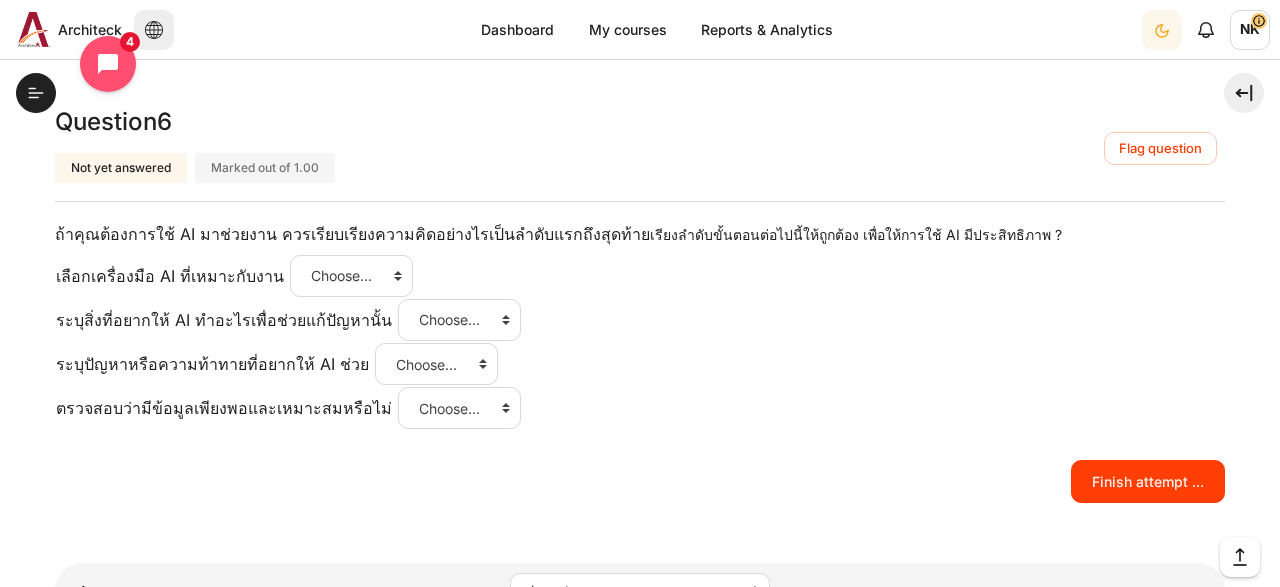click on "เลือกเครื่องมือ AI ที่เหมาะกับงาน Answer 1 Question 6 Choose... ขั้นที่ 3 ขั้นที่ 2 ขั้นที่ 4 ขั้นที่ 1   ระบุสิ่งที่อยากให้ AI ทำอะไรเพื่อช่วยแก้ปัญหานั้น Answer 2 Question 6 Choose... ขั้นที่ 3 ขั้นที่ 2 ขั้นที่ 4 ขั้นที่ 1   ระบุปัญหาหรือความท้าทายที่อยากให้ AI ช่วย Answer 3 Question 6 Choose... ขั้นที่ 3 ขั้นที่ 2 ขั้นที่ 4 ขั้นที่ 1   ตรวจสอบว่ามีข้อมูลเพียงพอและเหมาะสมหรือไม่ Answer 4 Question 6 Choose... ขั้นที่ 3 ขั้นที่ 2 ขั้นที่ 4 ขั้นที่ 1" at bounding box center (640, 342) 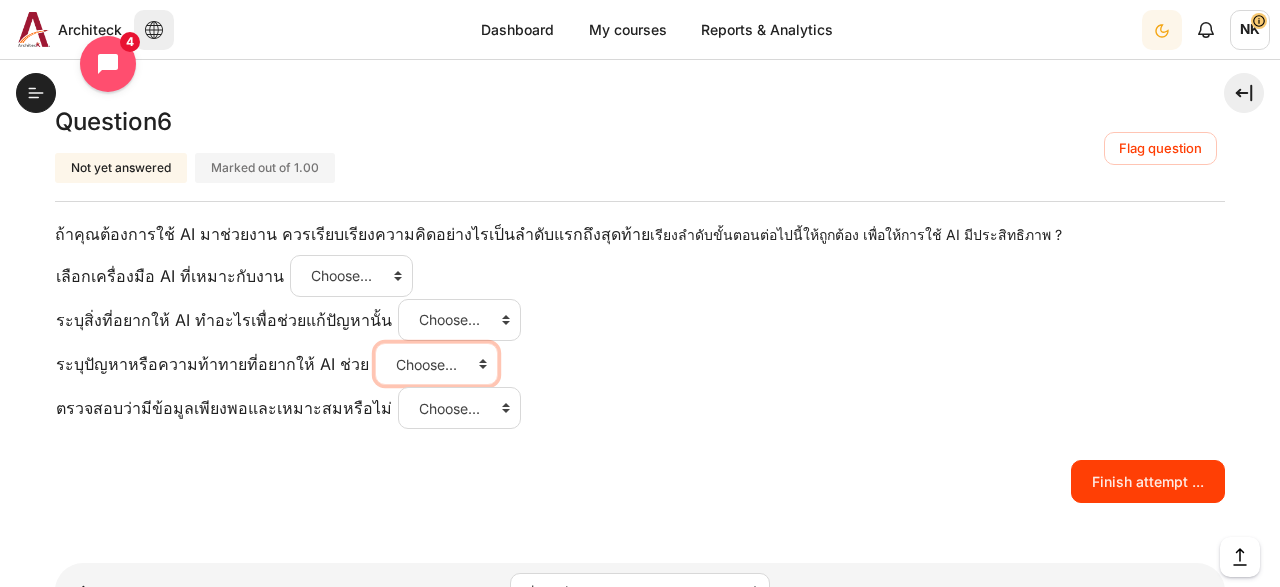 click on "Choose... ขั้นที่ 3 ขั้นที่ 2 ขั้นที่ 4 ขั้นที่ 1" at bounding box center (436, 364) 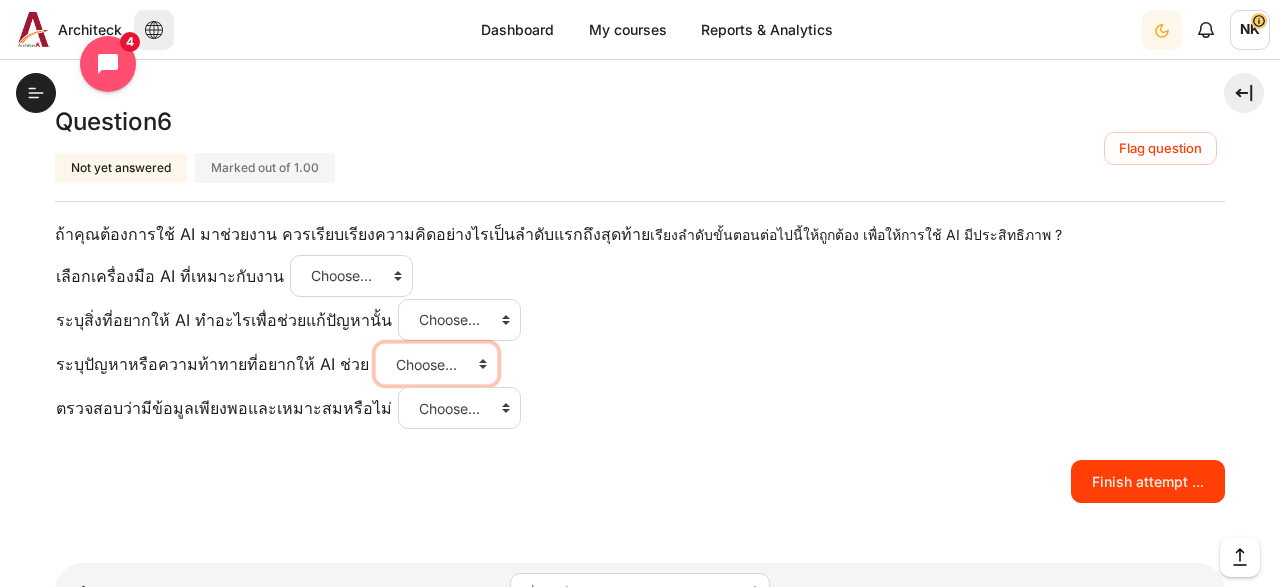 select on "4" 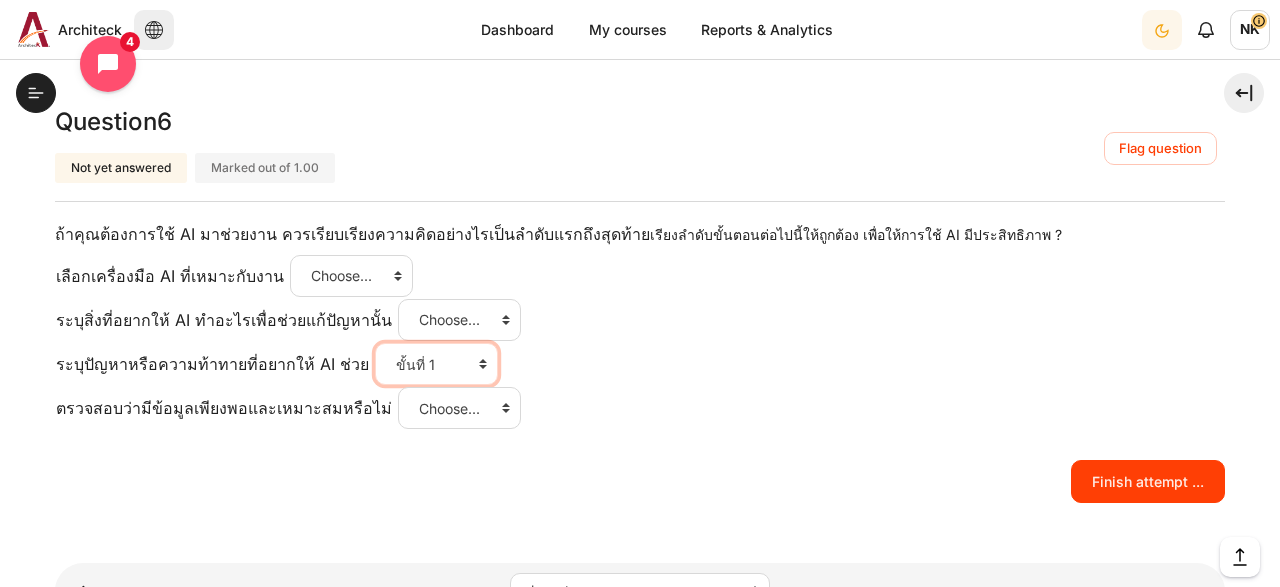 click on "ขั้นที่ 1" at bounding box center (0, 0) 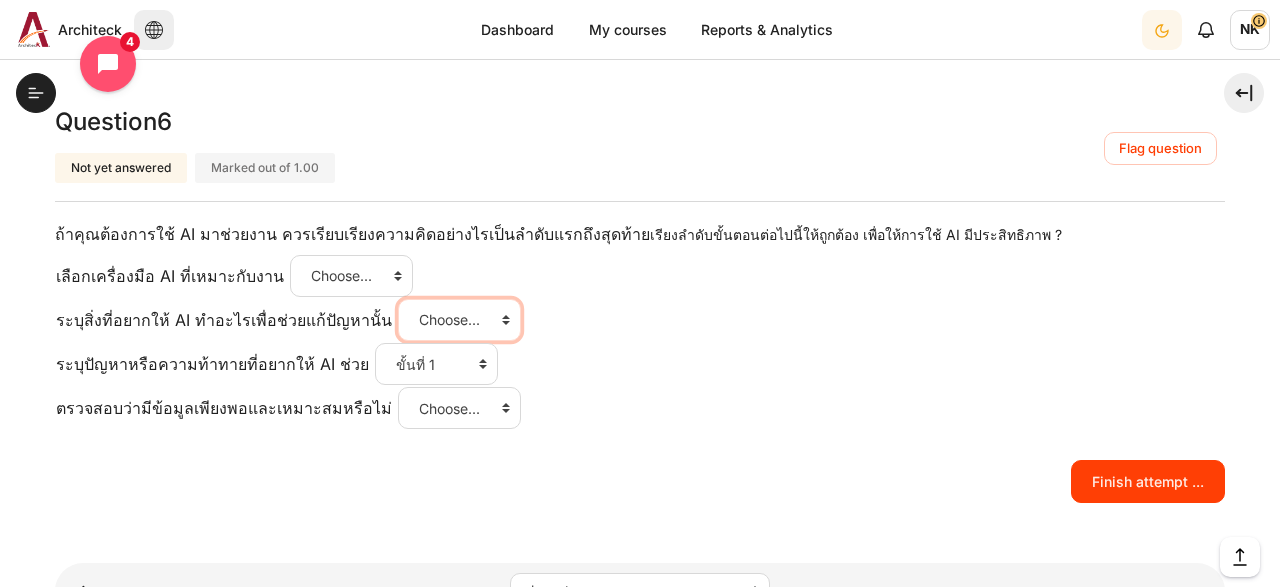 click on "Choose... ขั้นที่ 3 ขั้นที่ 2 ขั้นที่ 4 ขั้นที่ 1" at bounding box center (459, 320) 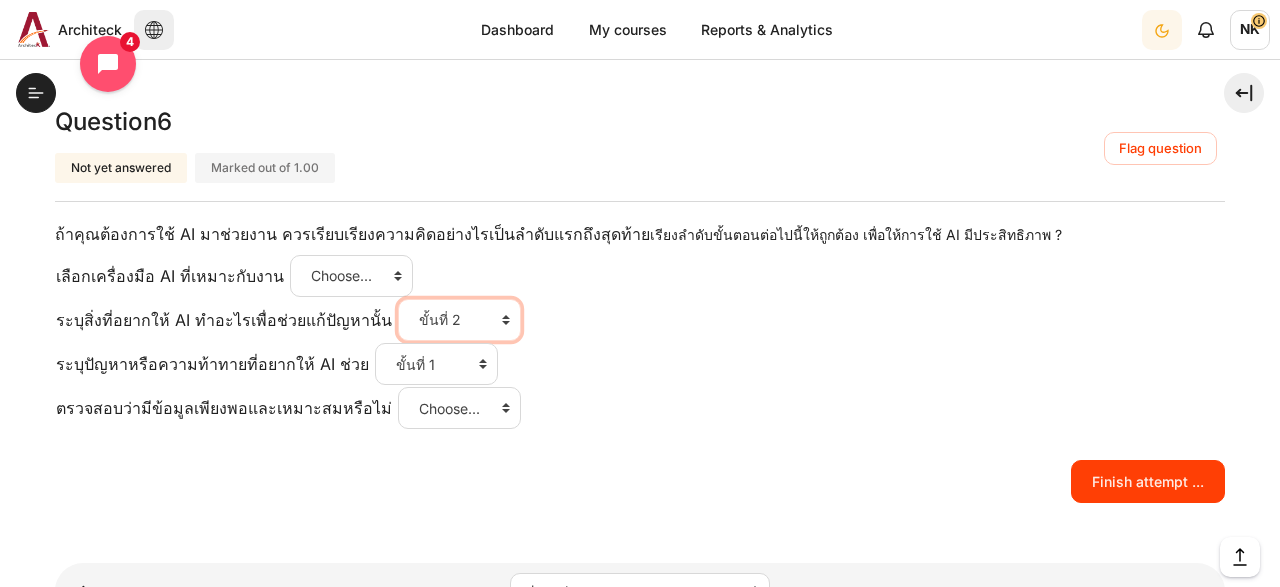 click on "ขั้นที่ 2" at bounding box center [0, 0] 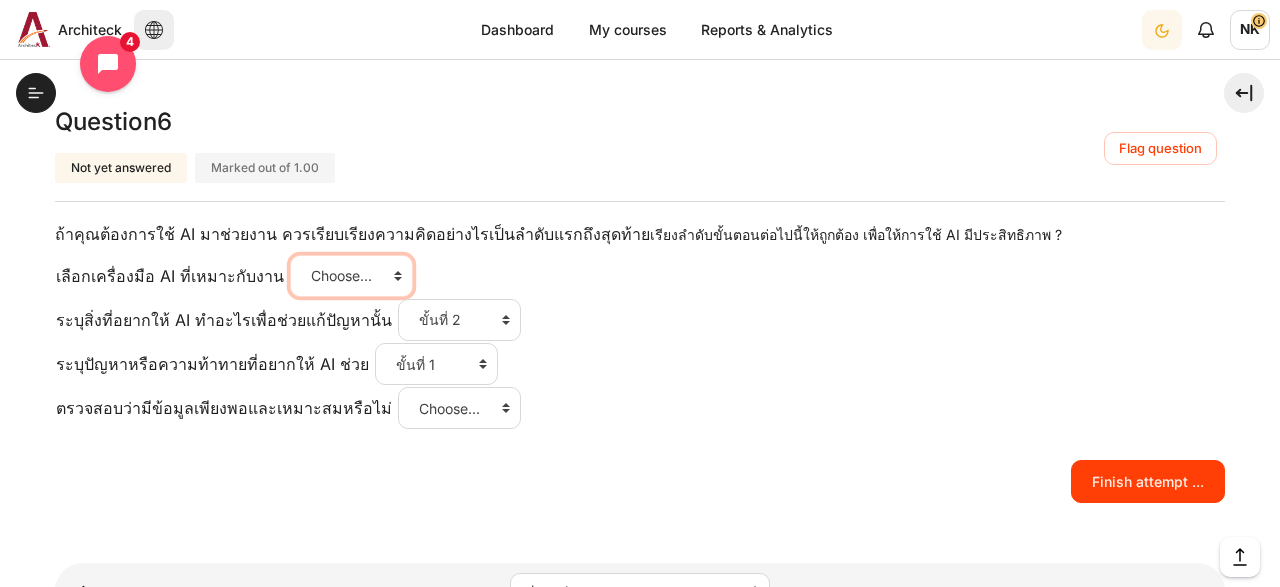 click on "Choose... ขั้นที่ 3 ขั้นที่ 2 ขั้นที่ 4 ขั้นที่ 1" at bounding box center (351, 276) 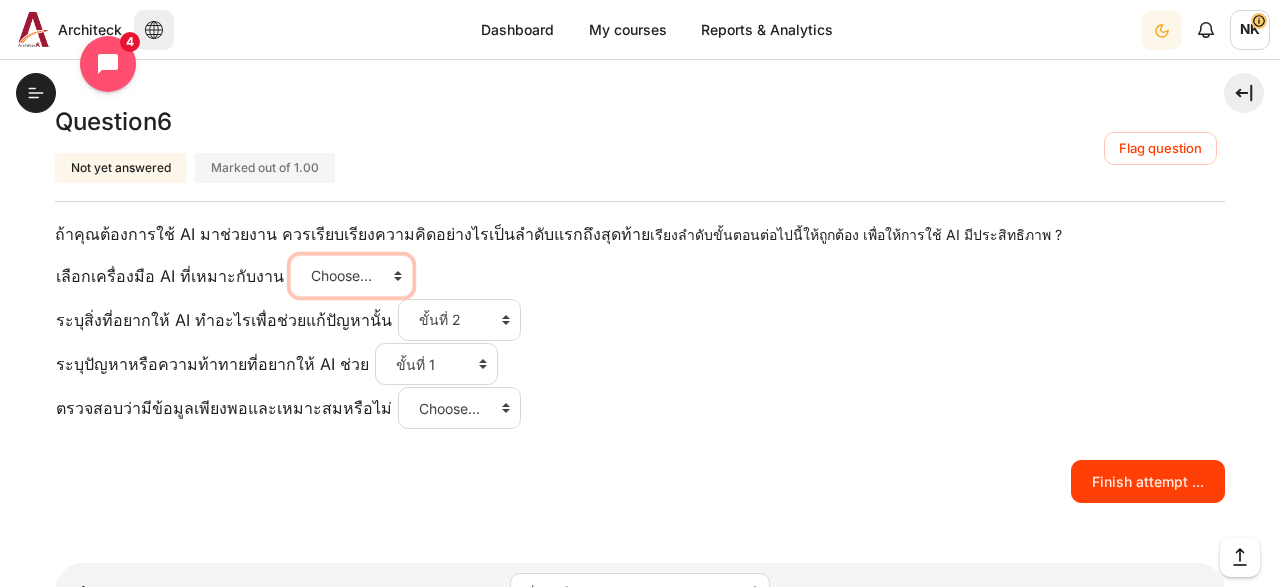 select on "1" 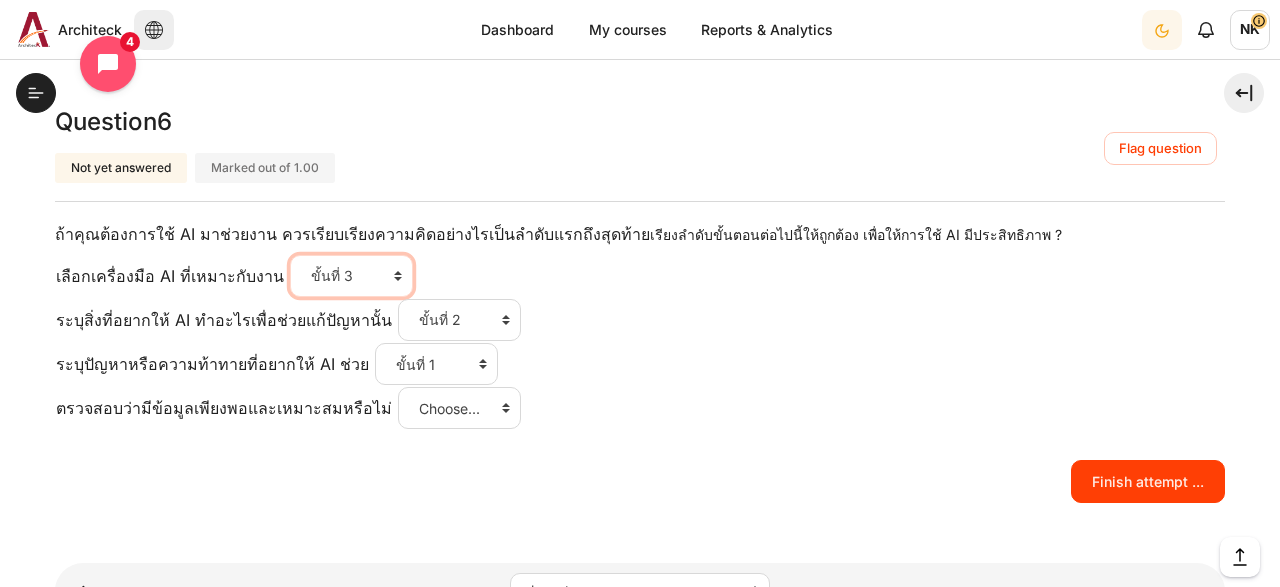 click on "ขั้นที่ 3" at bounding box center (0, 0) 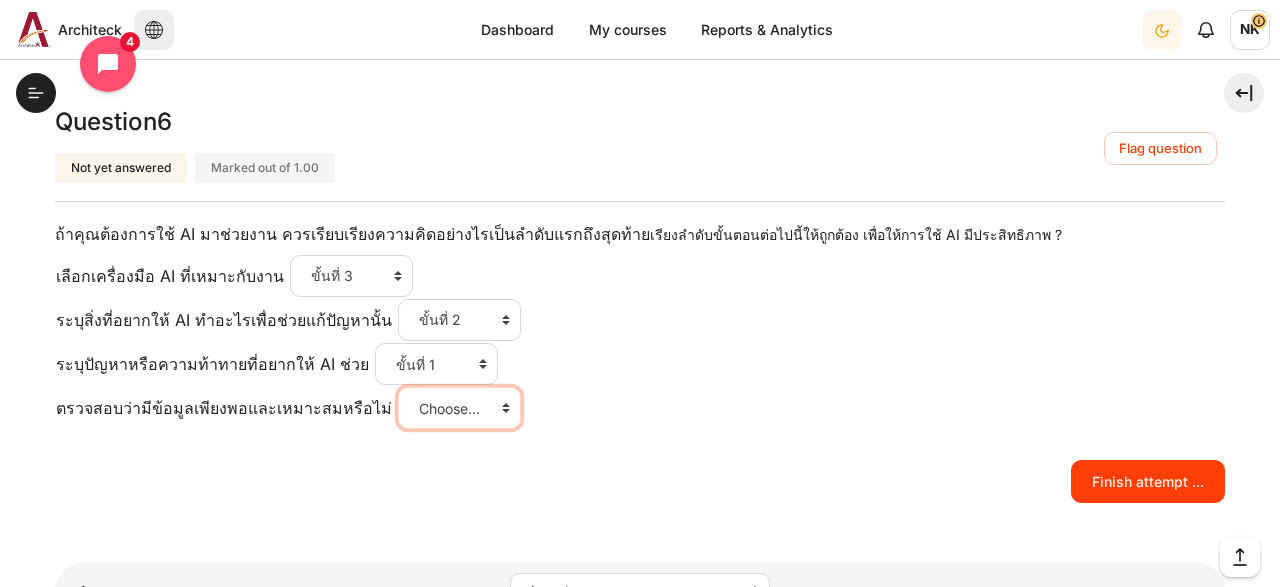 click on "Choose... ขั้นที่ 3 ขั้นที่ 2 ขั้นที่ 4 ขั้นที่ 1" at bounding box center [459, 408] 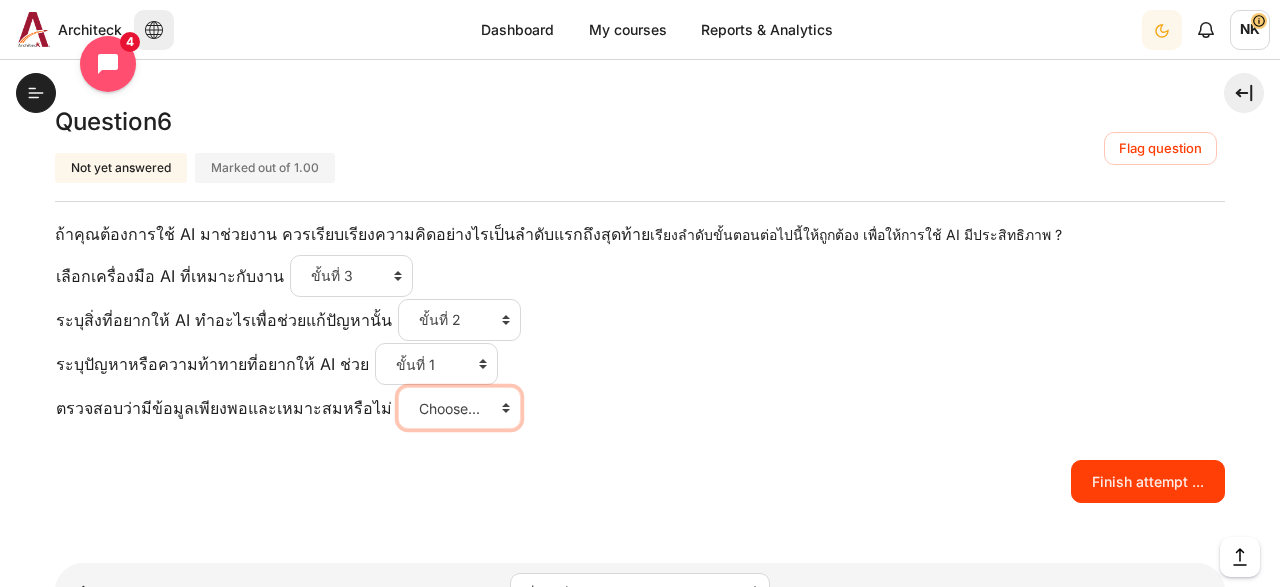 select on "3" 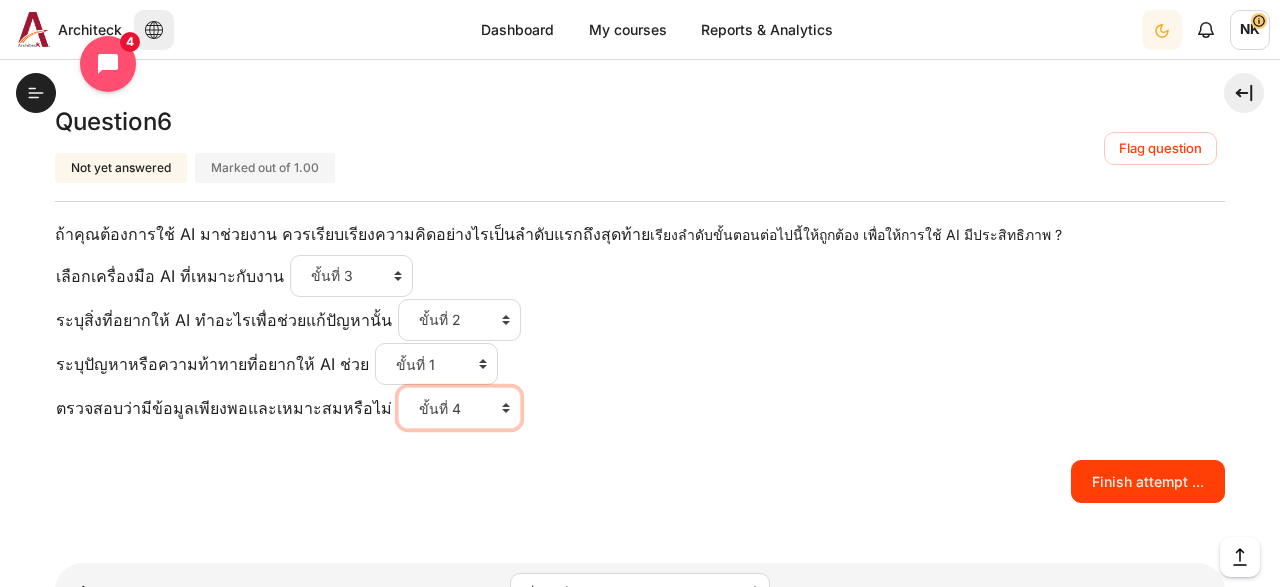 click on "ขั้นที่ 4" at bounding box center [0, 0] 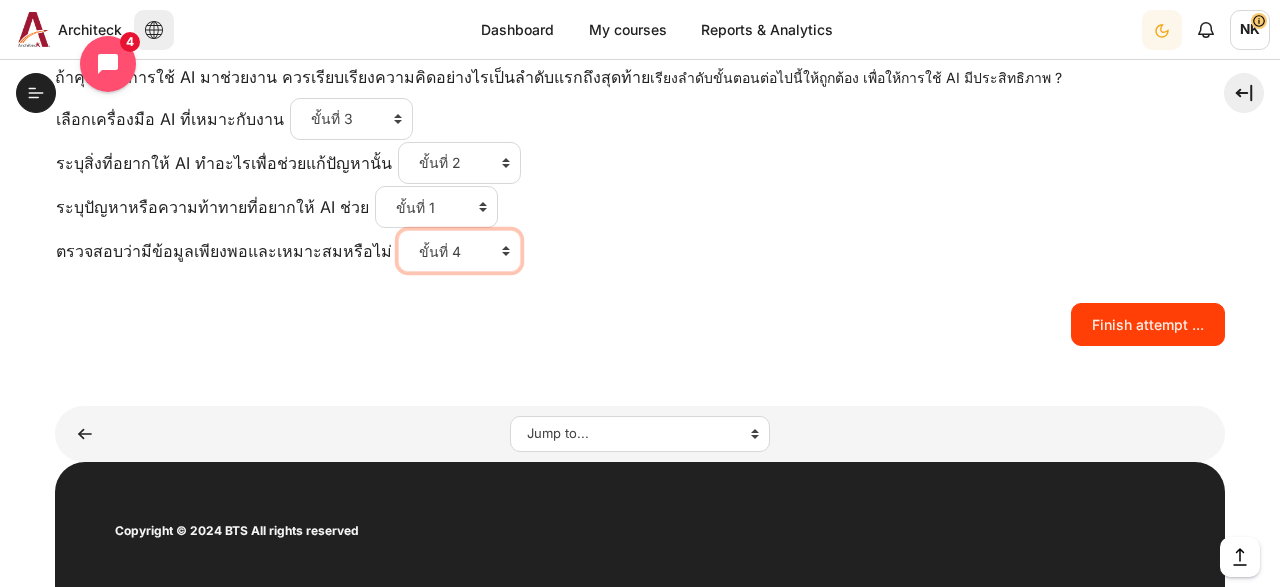 scroll, scrollTop: 3132, scrollLeft: 0, axis: vertical 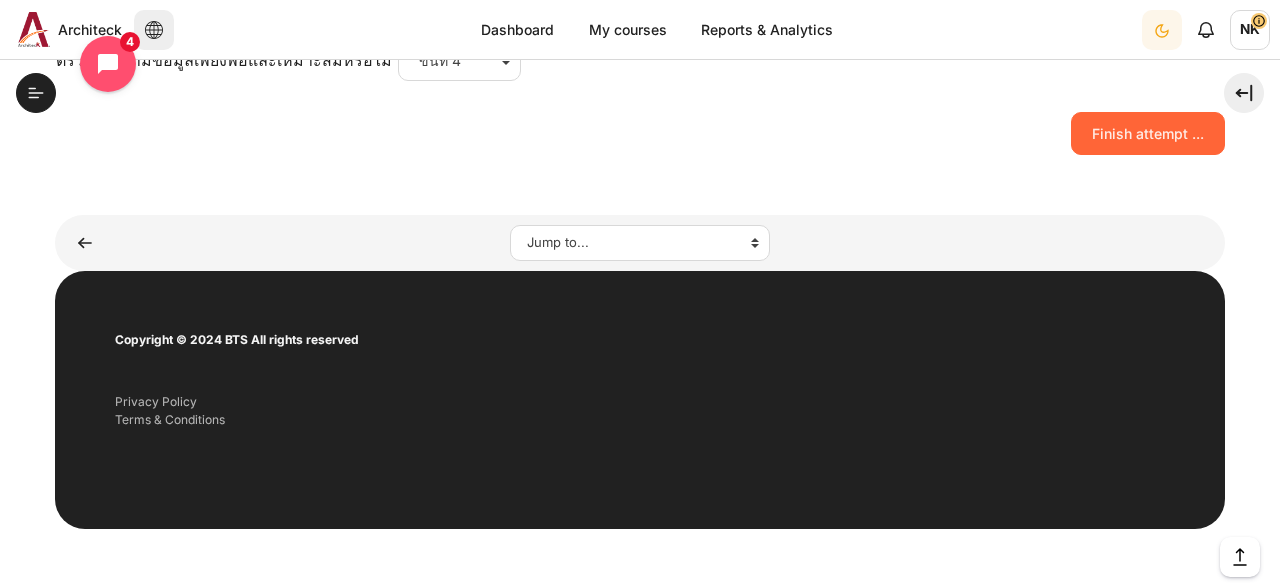 click on "Finish attempt ..." at bounding box center [1148, 133] 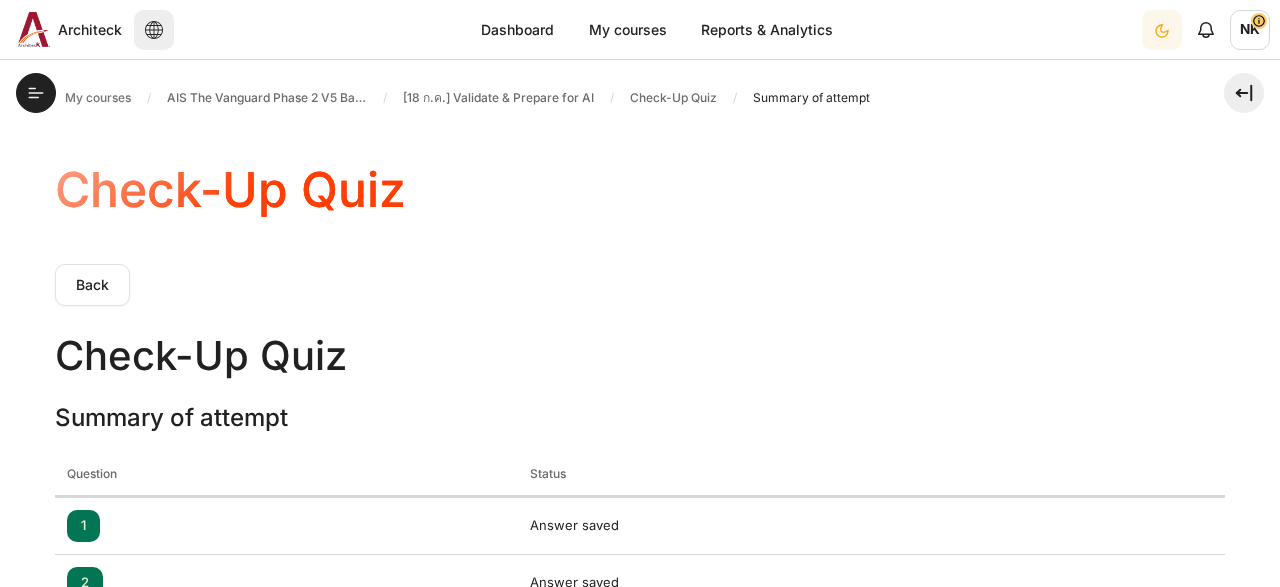 scroll, scrollTop: 0, scrollLeft: 0, axis: both 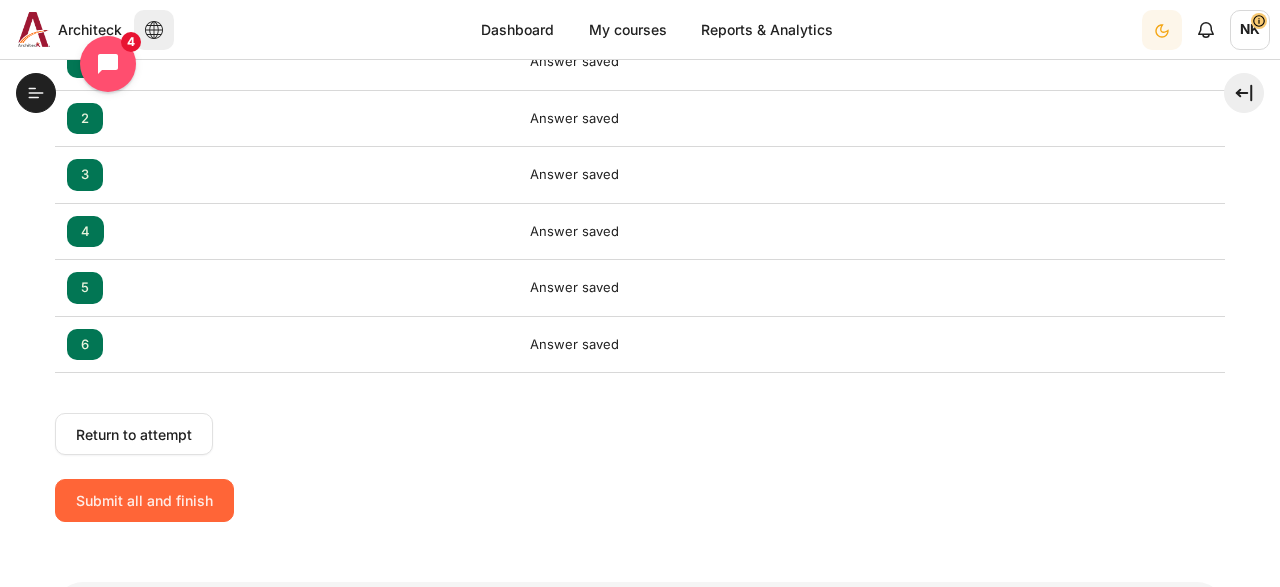 click on "Submit all and finish" at bounding box center (144, 500) 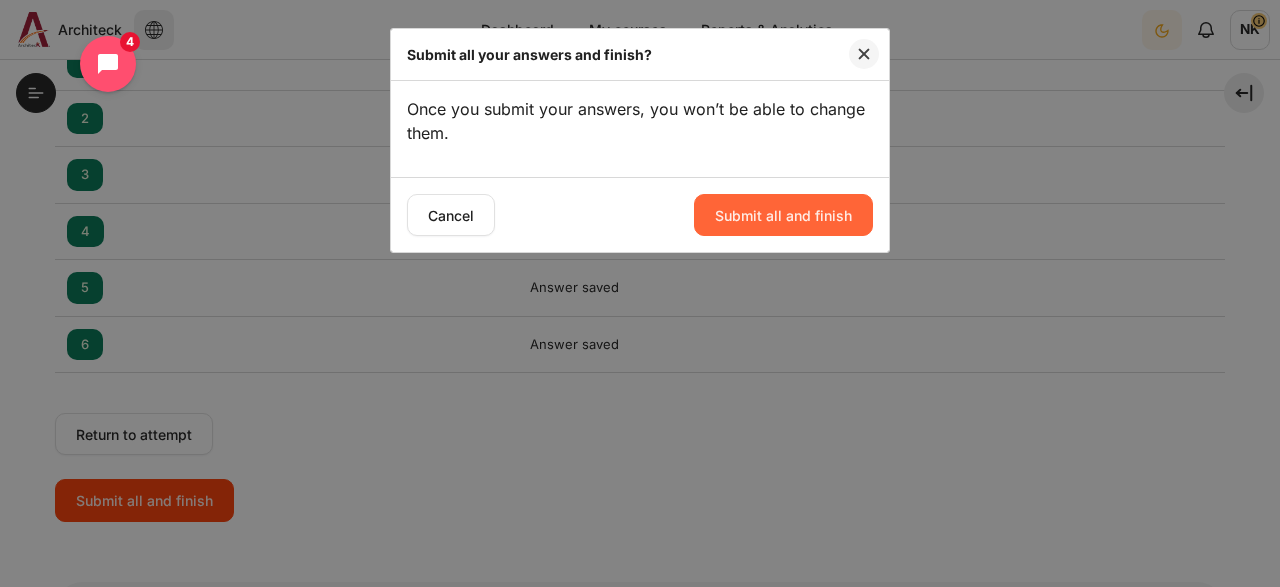 click on "Submit all and finish" at bounding box center [783, 215] 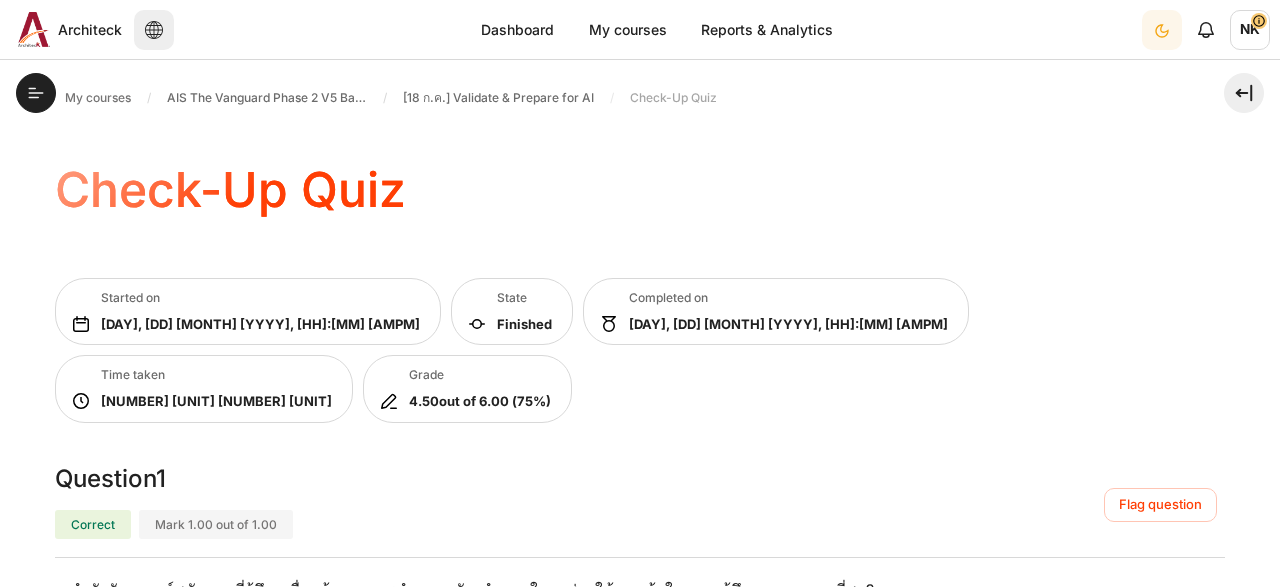 scroll, scrollTop: 0, scrollLeft: 0, axis: both 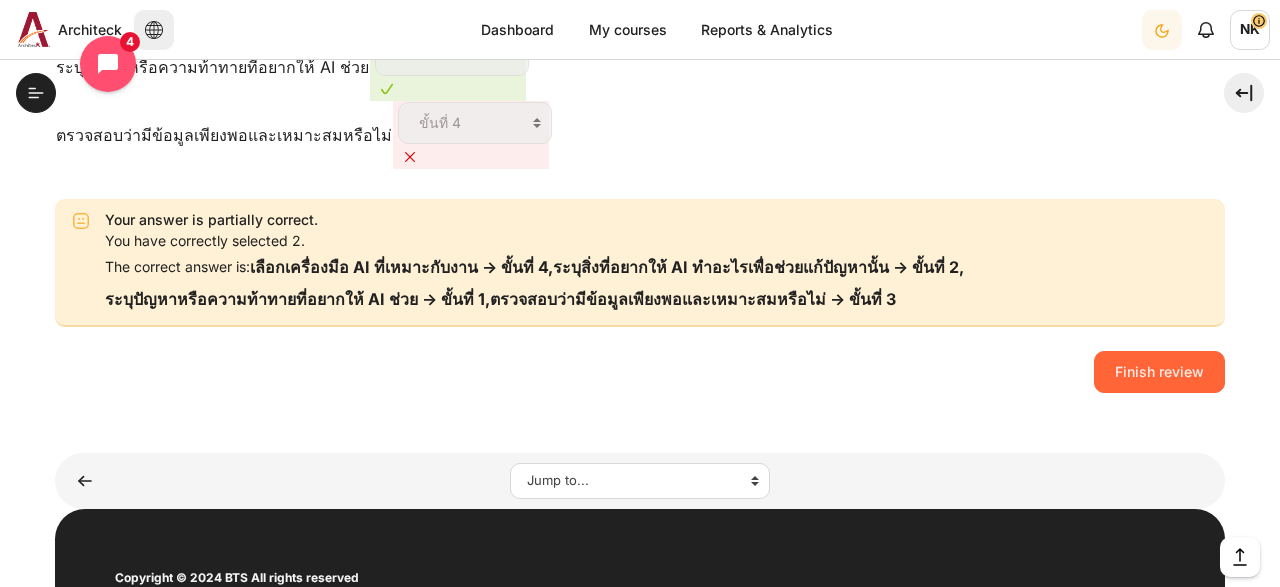 click on "Finish review" at bounding box center [1159, 372] 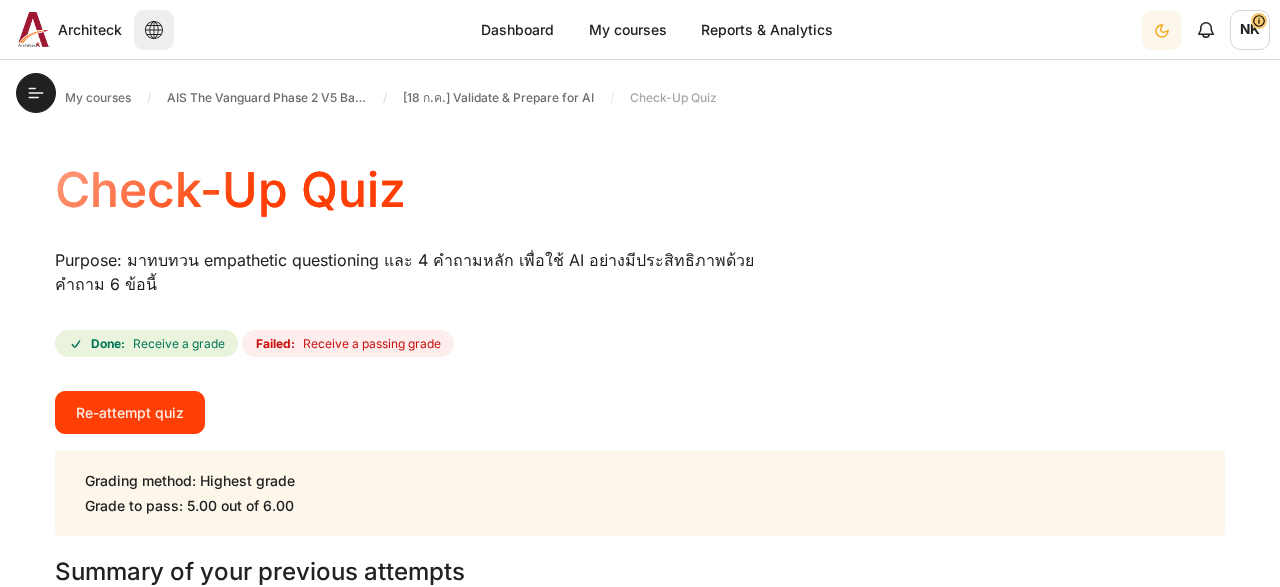 scroll, scrollTop: 0, scrollLeft: 0, axis: both 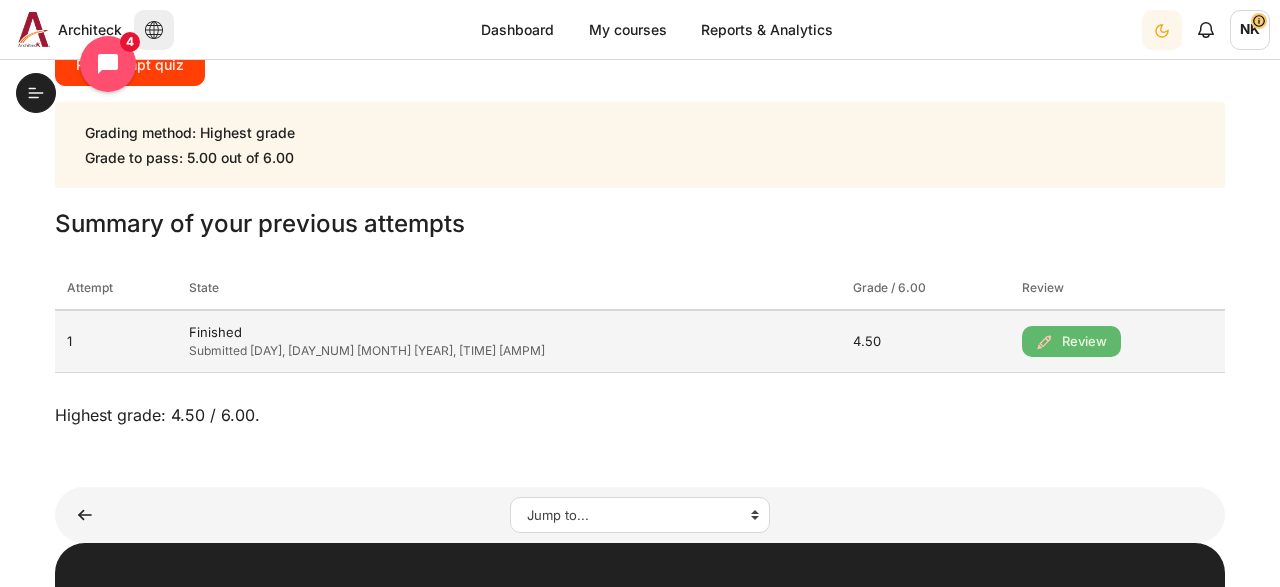 click on "Review" at bounding box center [1071, 342] 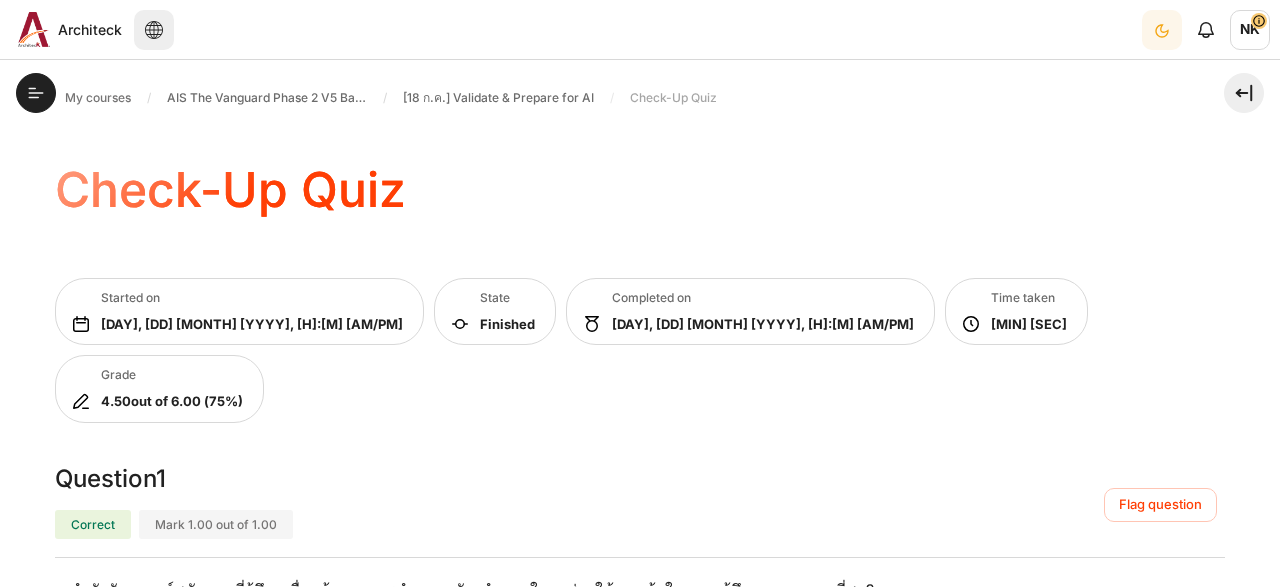 scroll, scrollTop: 0, scrollLeft: 0, axis: both 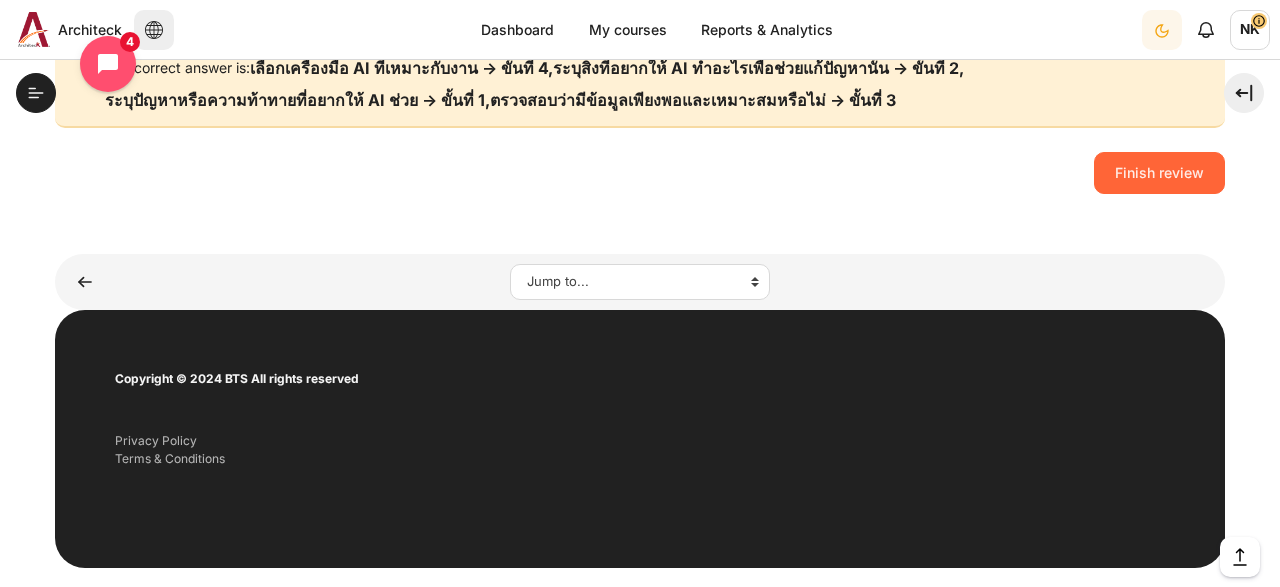click on "Finish review" at bounding box center (1159, 173) 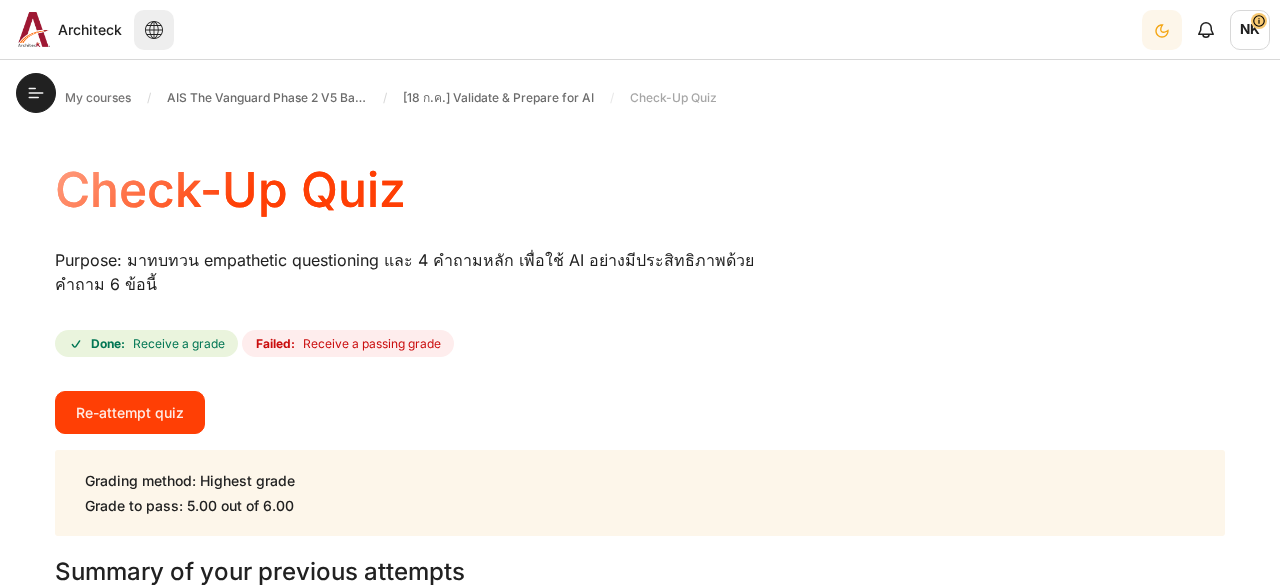 scroll, scrollTop: 0, scrollLeft: 0, axis: both 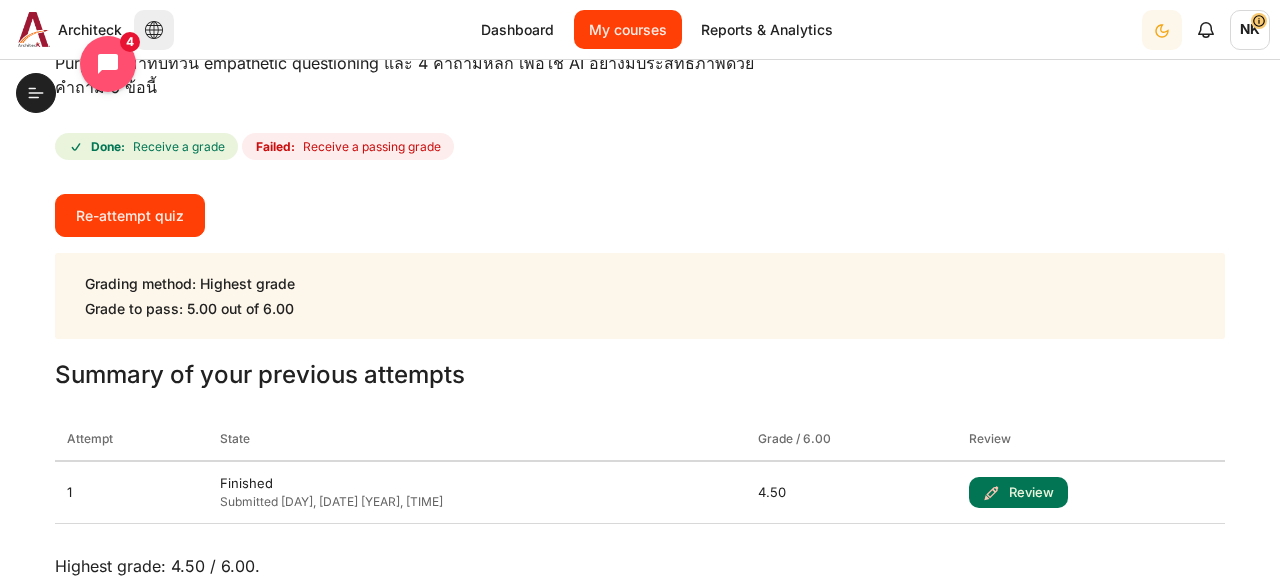 click on "My courses" at bounding box center (628, 29) 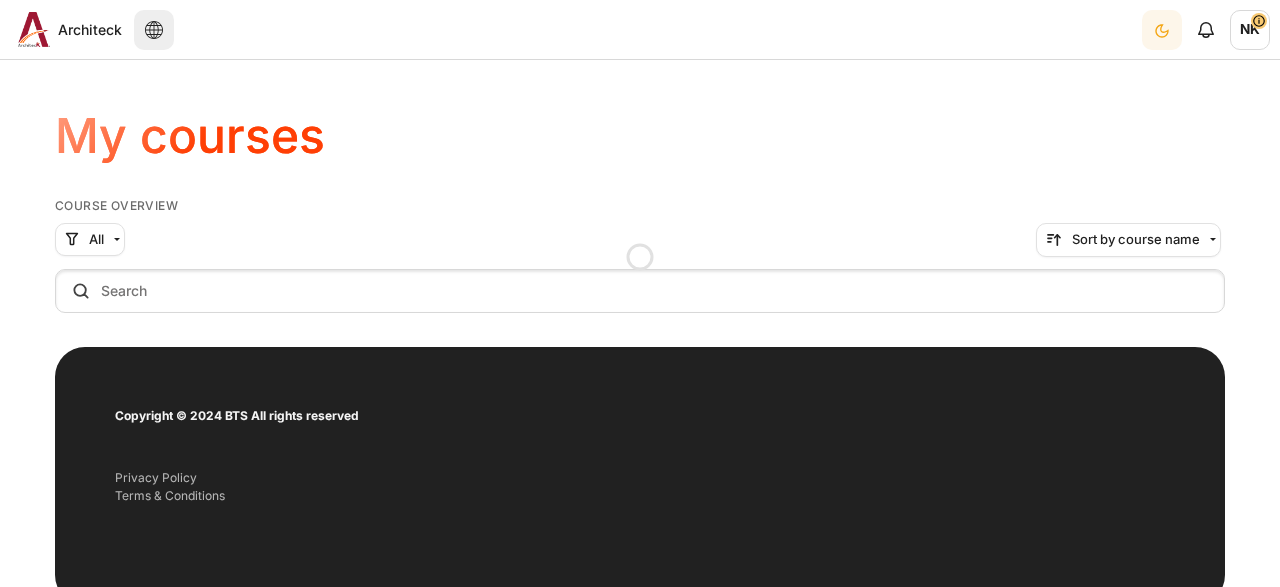 scroll, scrollTop: 0, scrollLeft: 0, axis: both 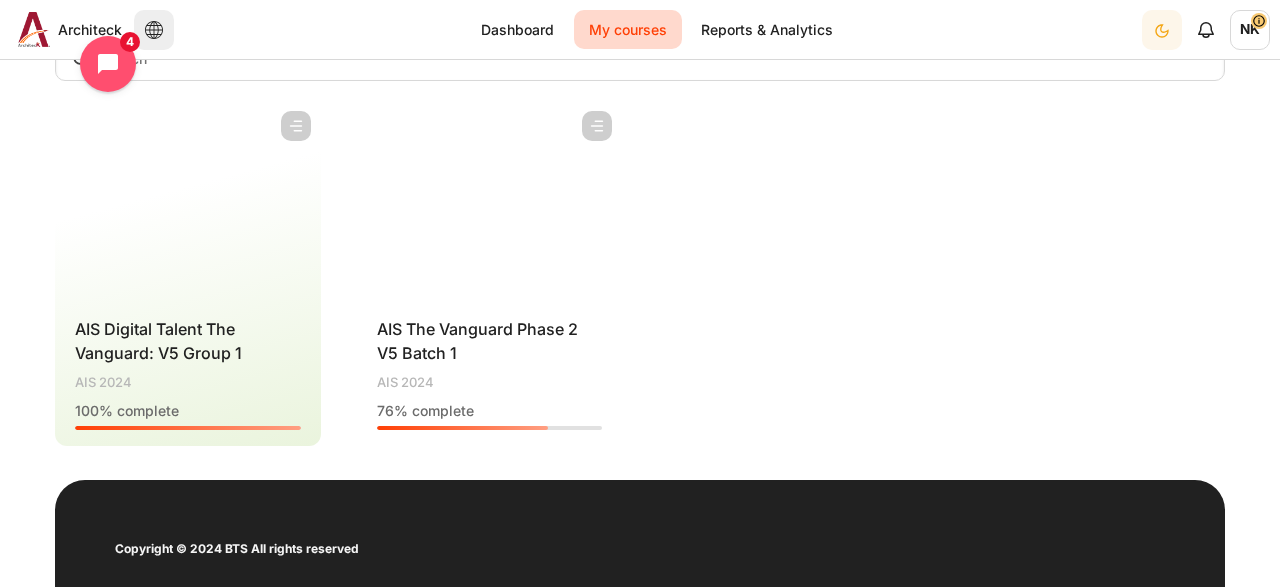 click at bounding box center (490, 201) 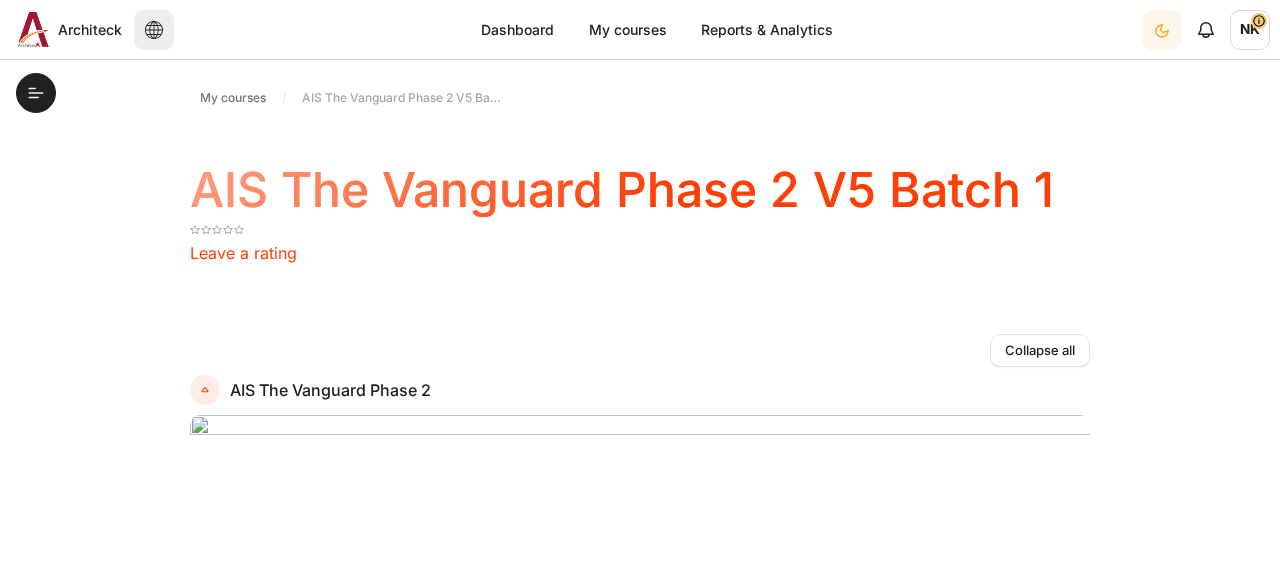 scroll, scrollTop: 0, scrollLeft: 0, axis: both 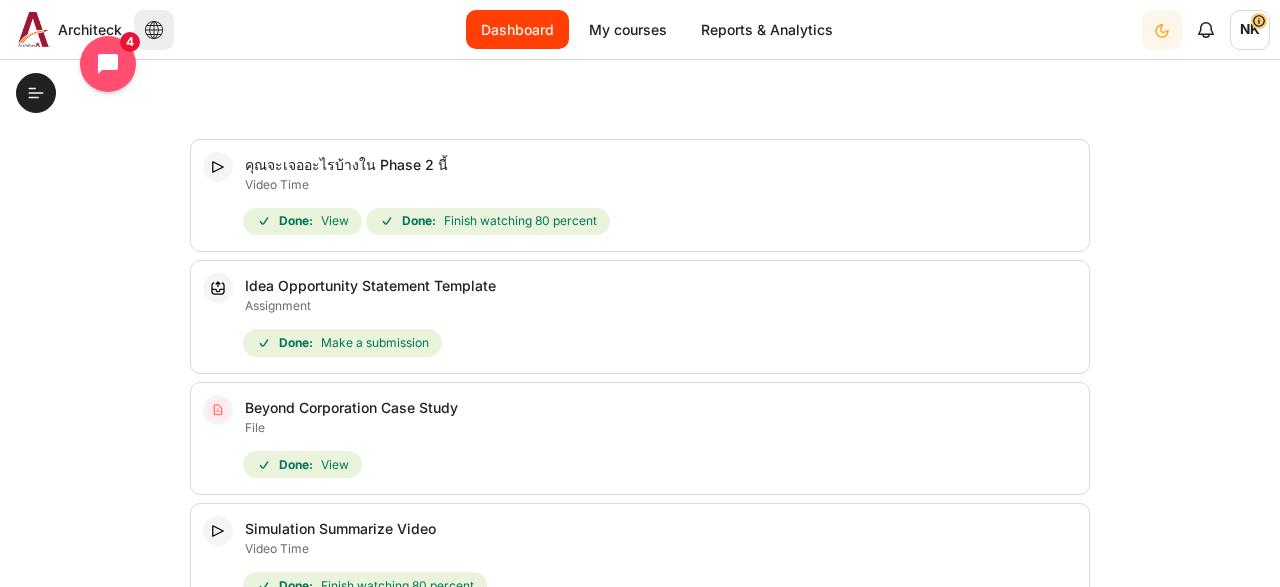 click on "Dashboard" at bounding box center [517, 29] 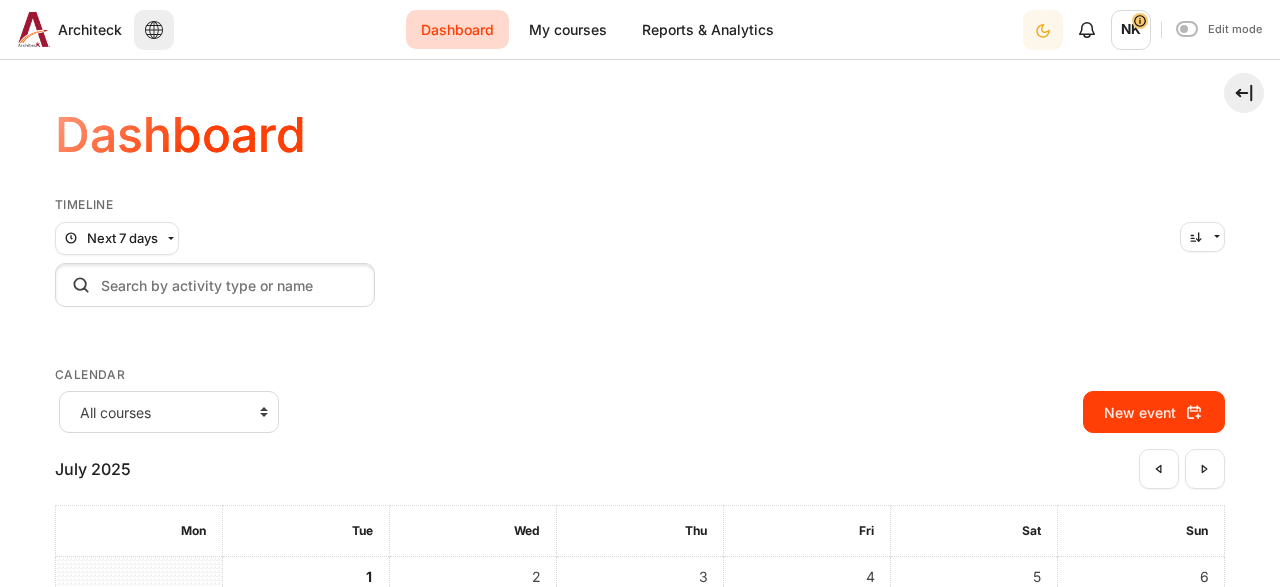 scroll, scrollTop: 0, scrollLeft: 0, axis: both 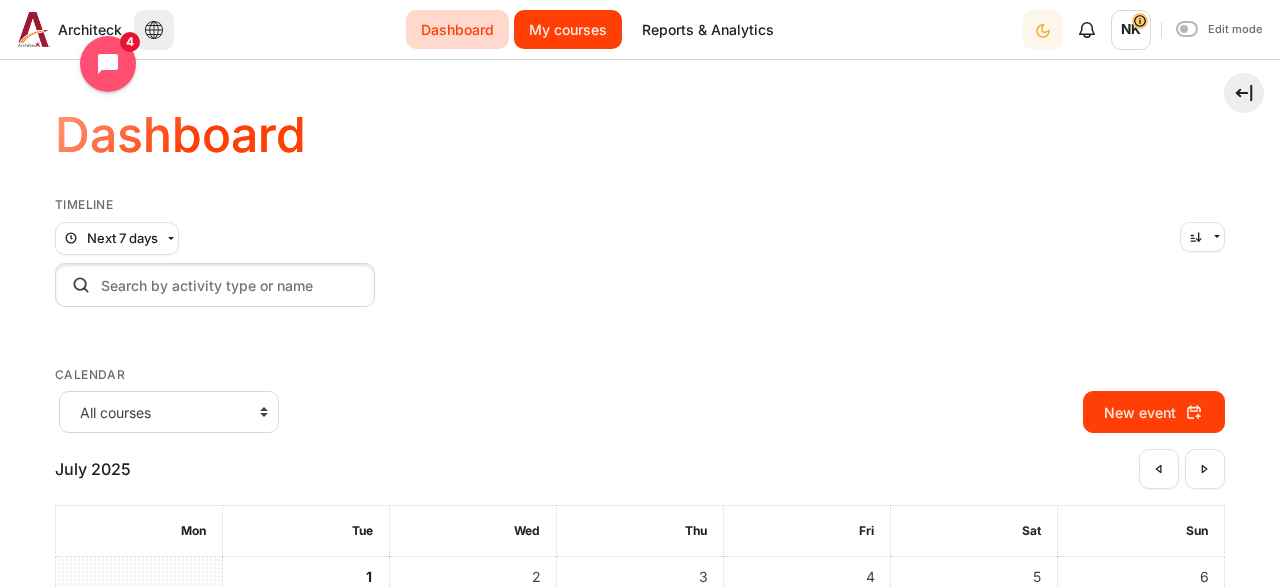 click on "My courses" at bounding box center [568, 29] 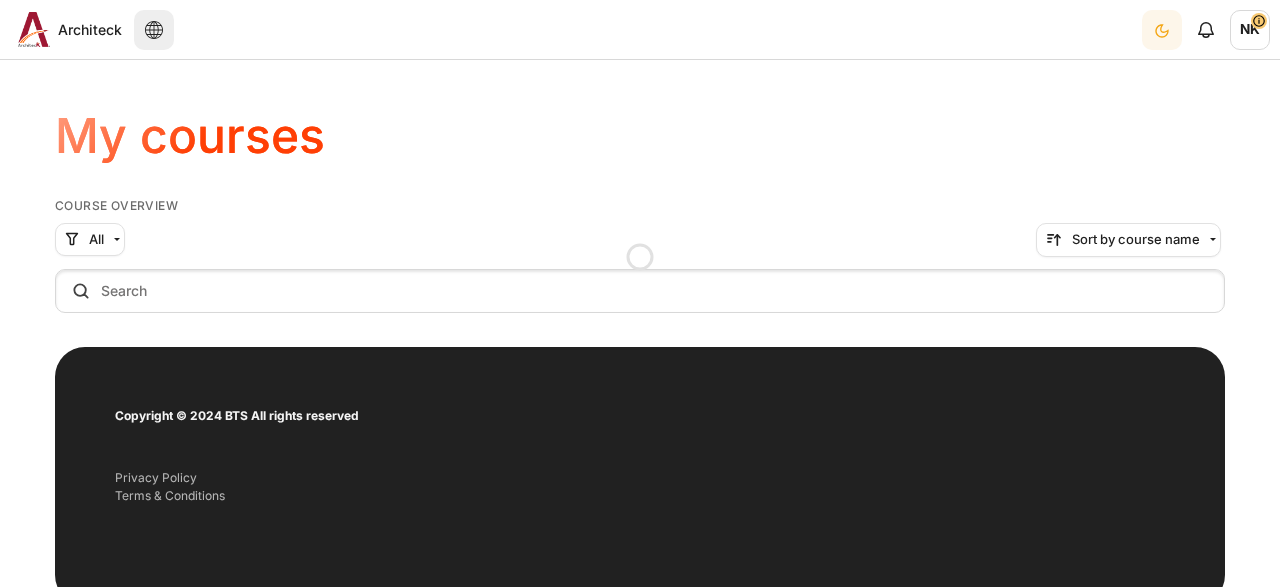 scroll, scrollTop: 0, scrollLeft: 0, axis: both 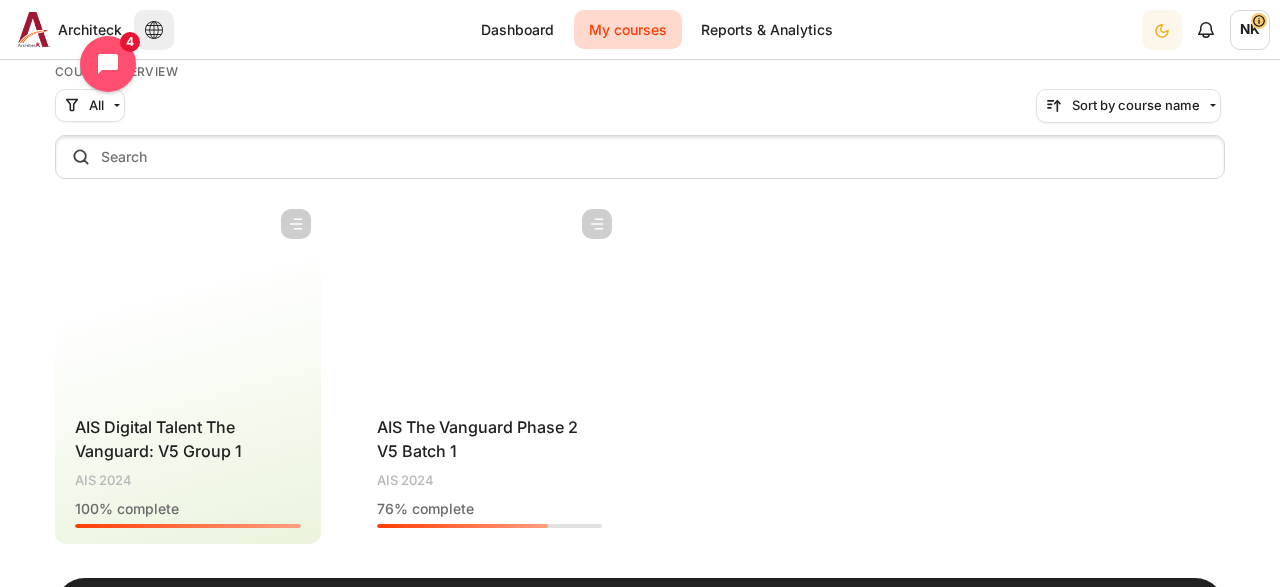 click at bounding box center [490, 299] 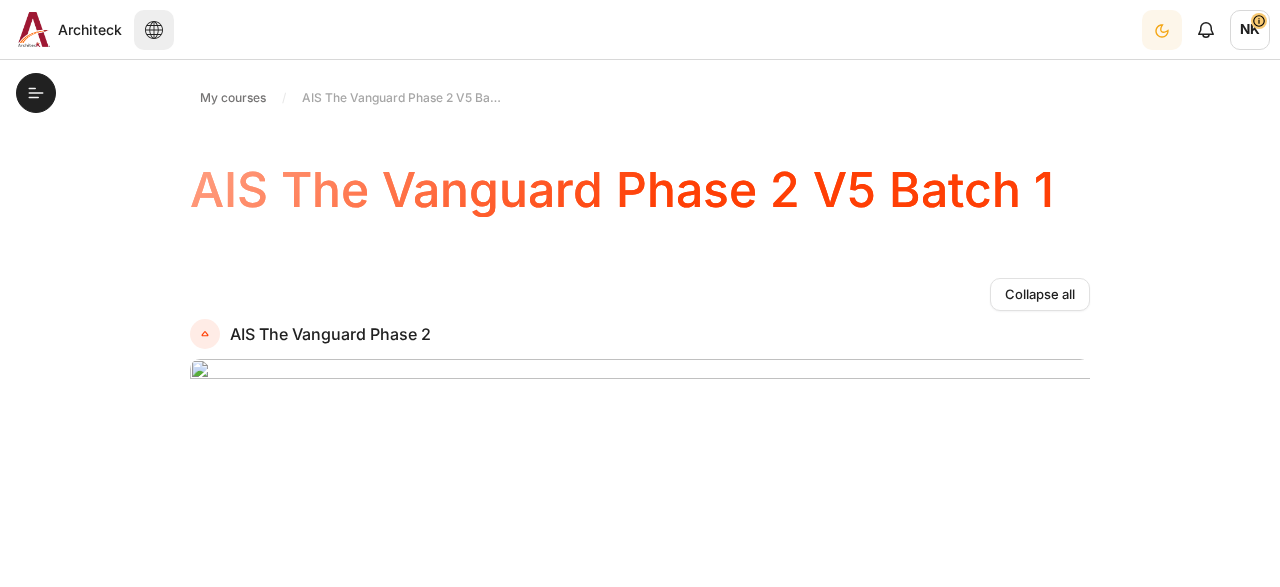 scroll, scrollTop: 0, scrollLeft: 0, axis: both 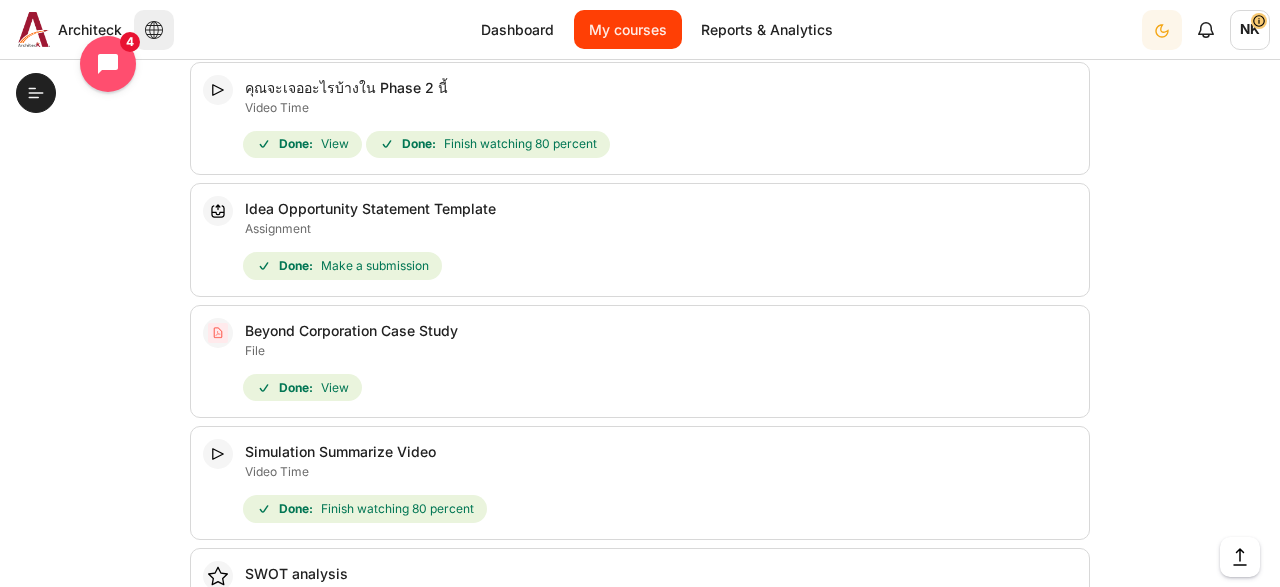 click on "My courses" at bounding box center (628, 29) 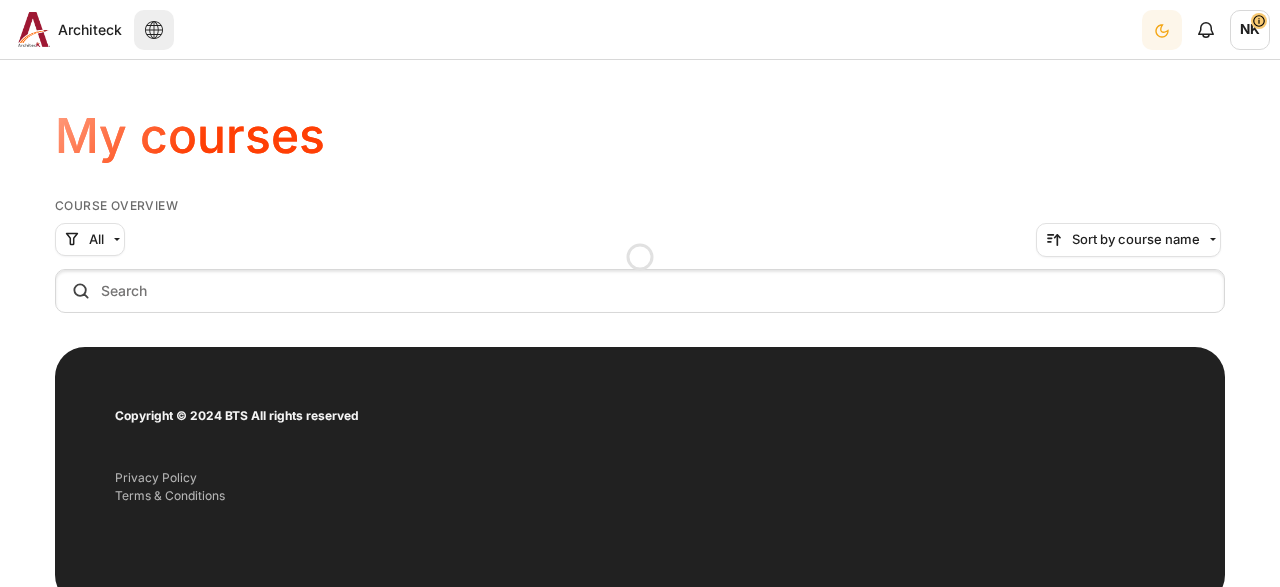 scroll, scrollTop: 0, scrollLeft: 0, axis: both 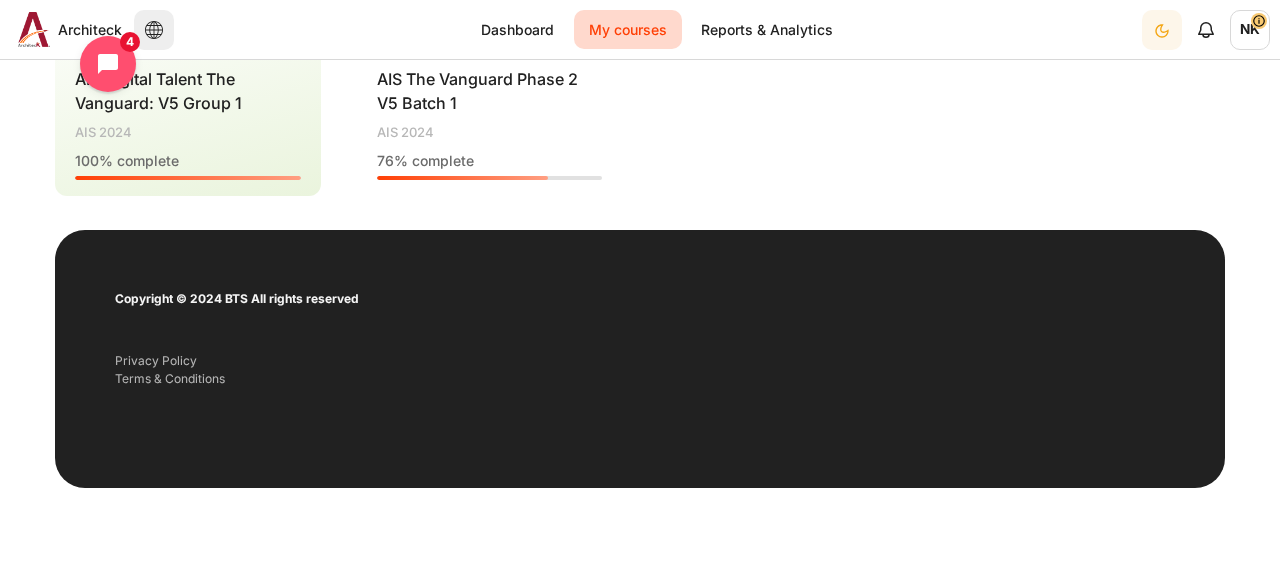 click at bounding box center (885, 359) 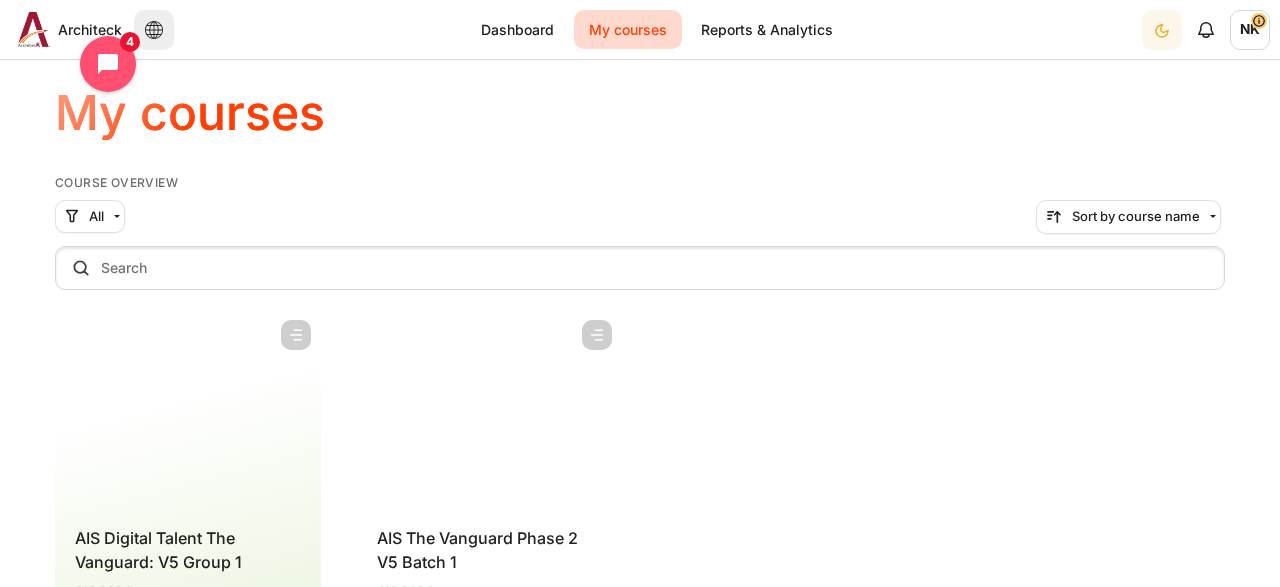 scroll, scrollTop: 18, scrollLeft: 0, axis: vertical 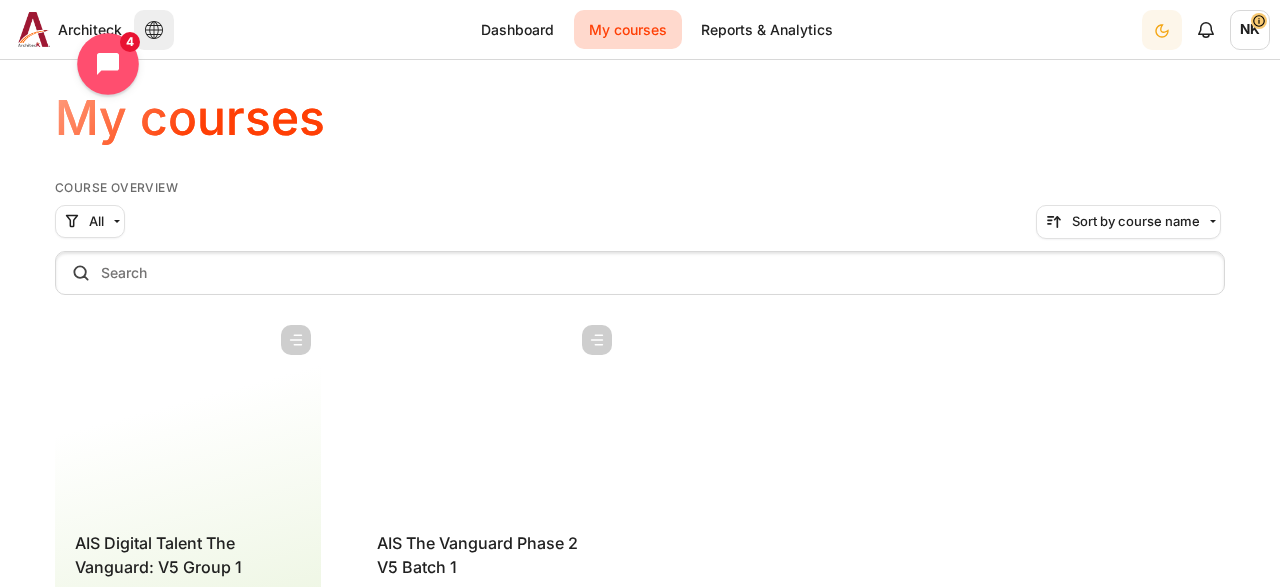 click 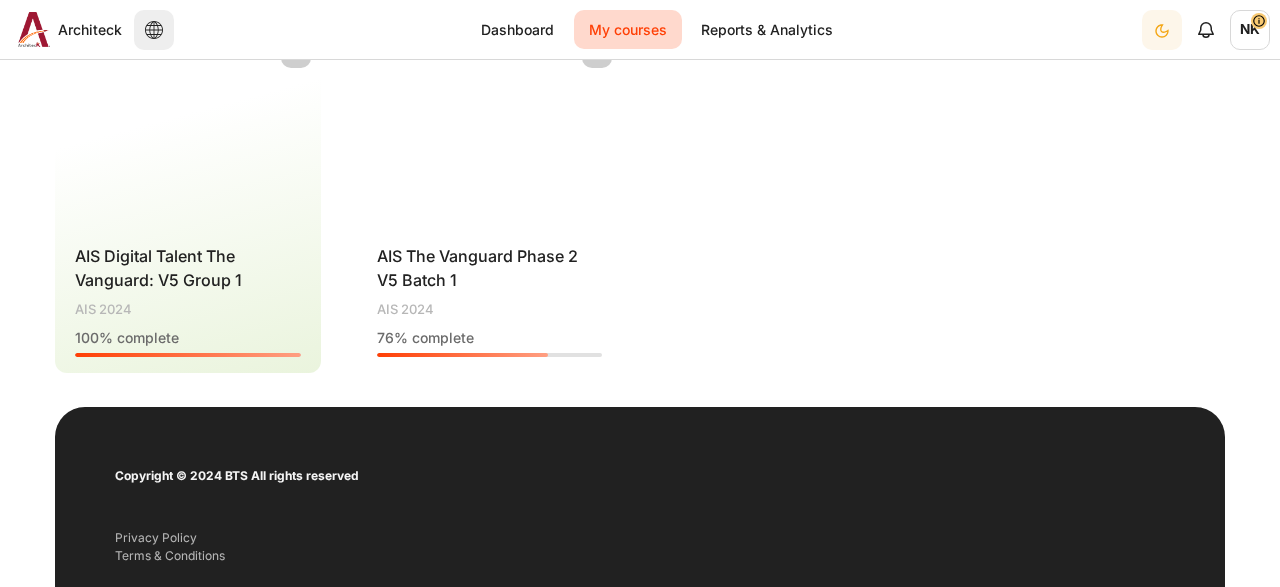 scroll, scrollTop: 18, scrollLeft: 0, axis: vertical 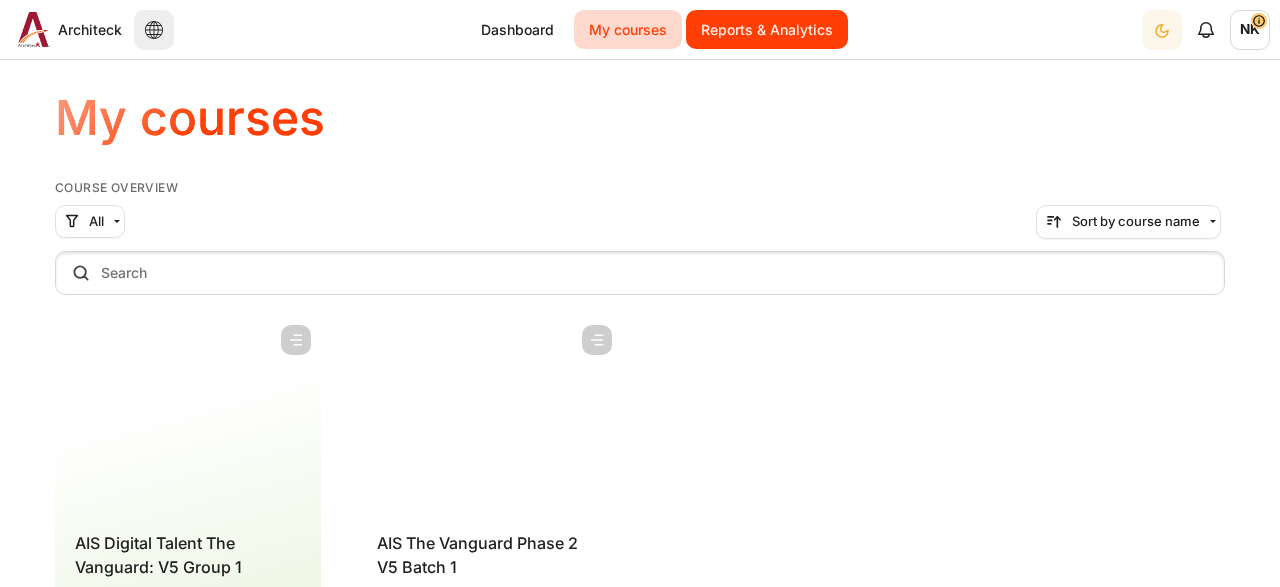click on "Reports & Analytics" at bounding box center (767, 29) 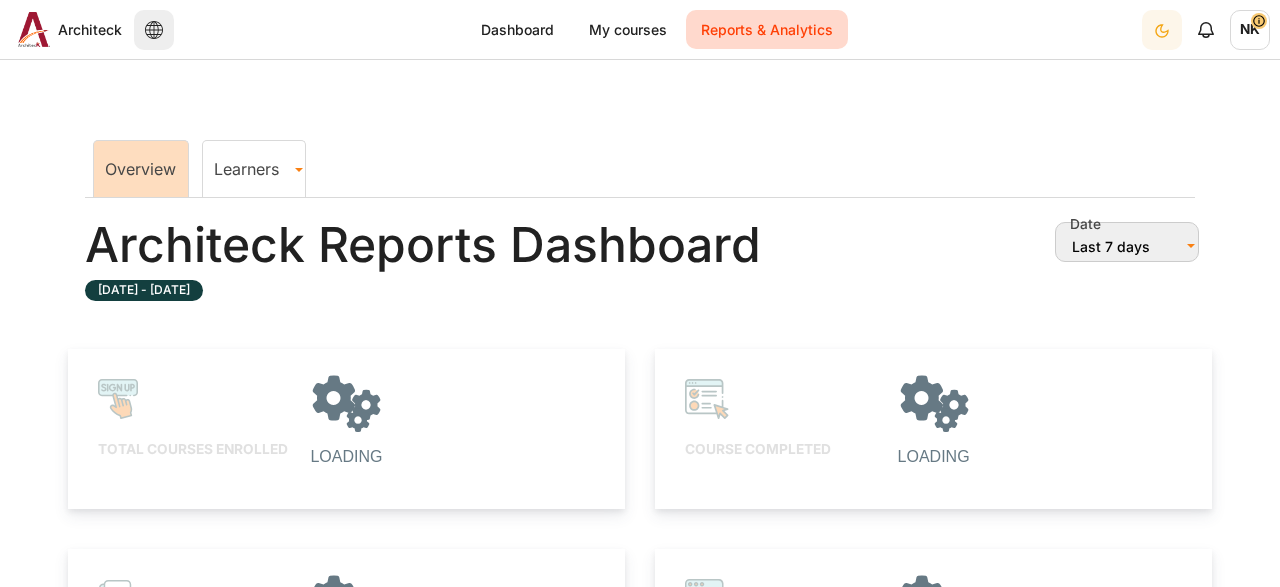 scroll, scrollTop: 0, scrollLeft: 0, axis: both 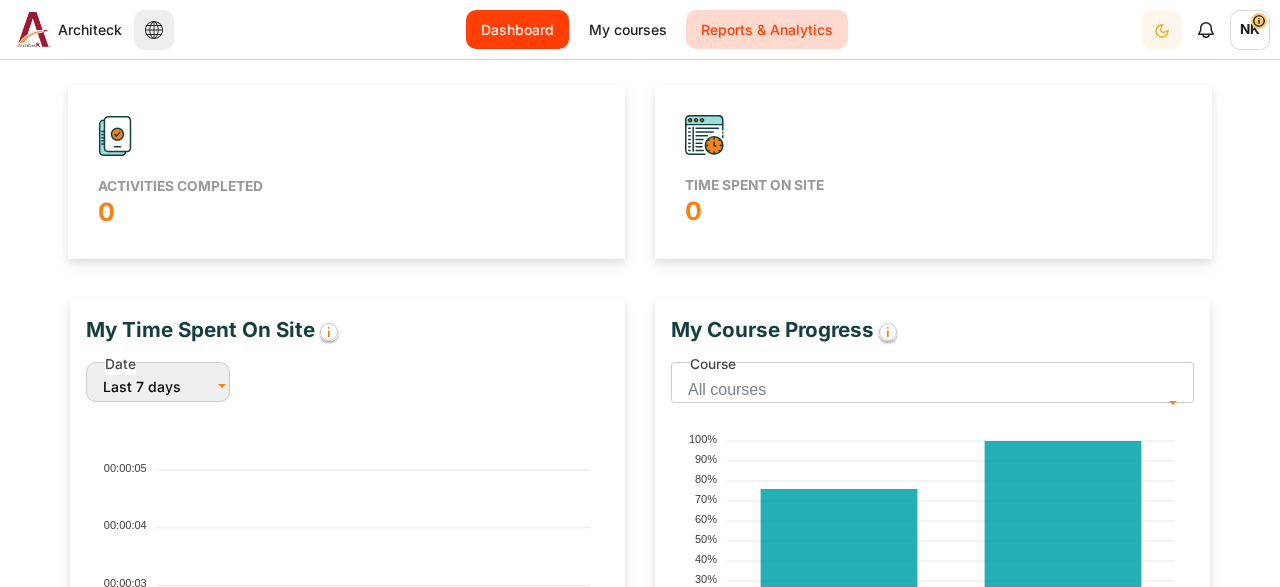 click on "Dashboard" at bounding box center [517, 29] 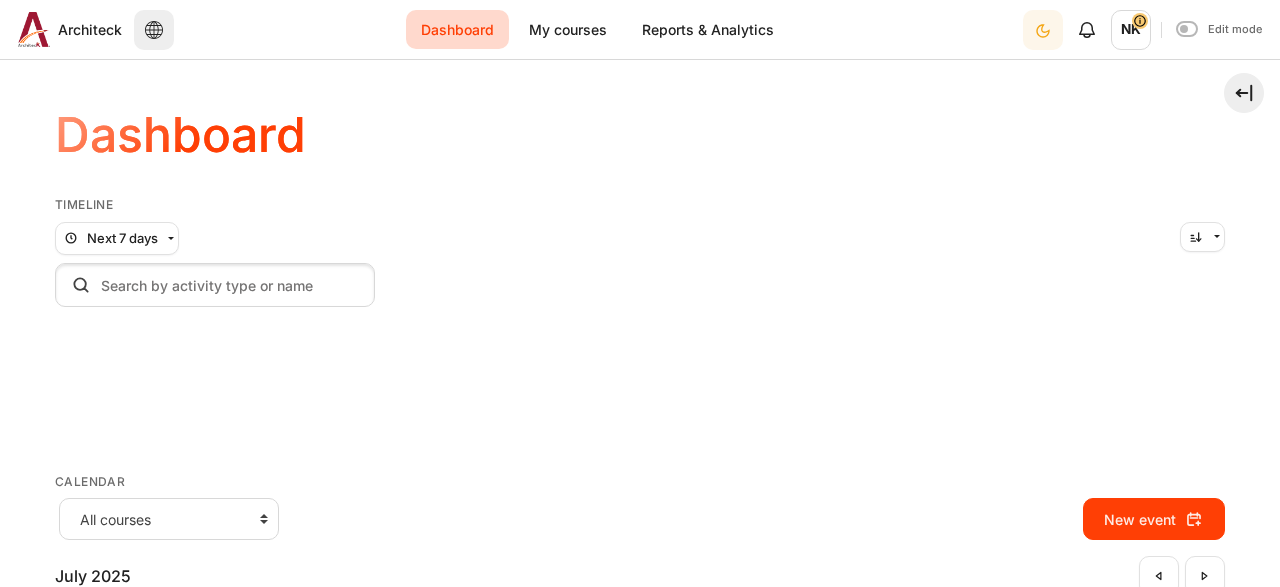 scroll, scrollTop: 0, scrollLeft: 0, axis: both 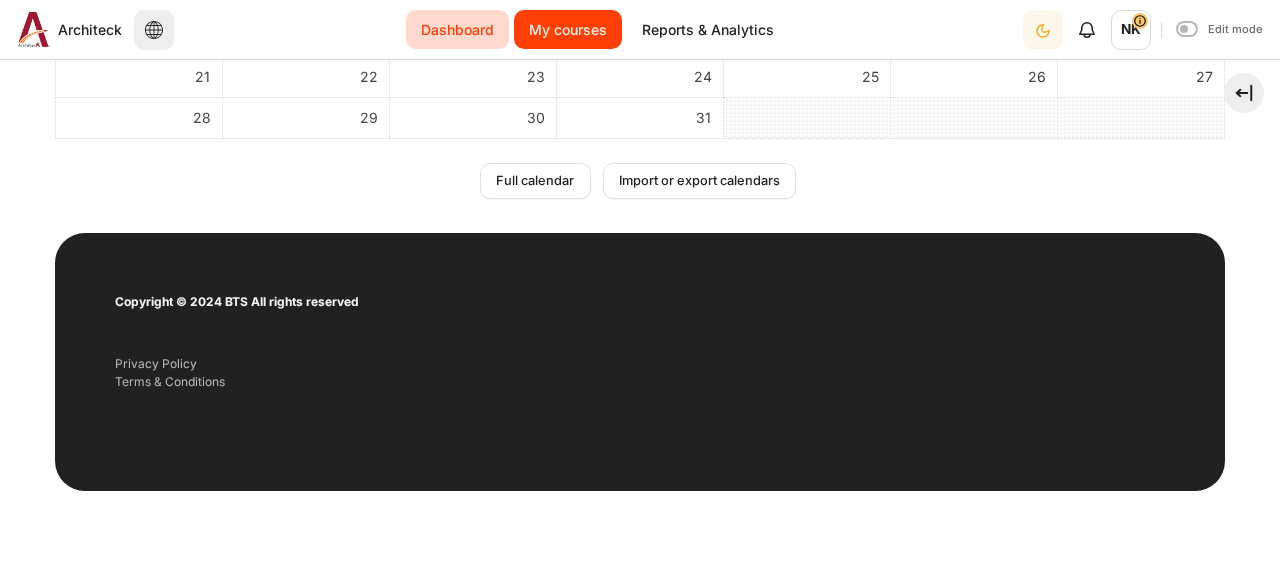 click on "My courses" at bounding box center [568, 29] 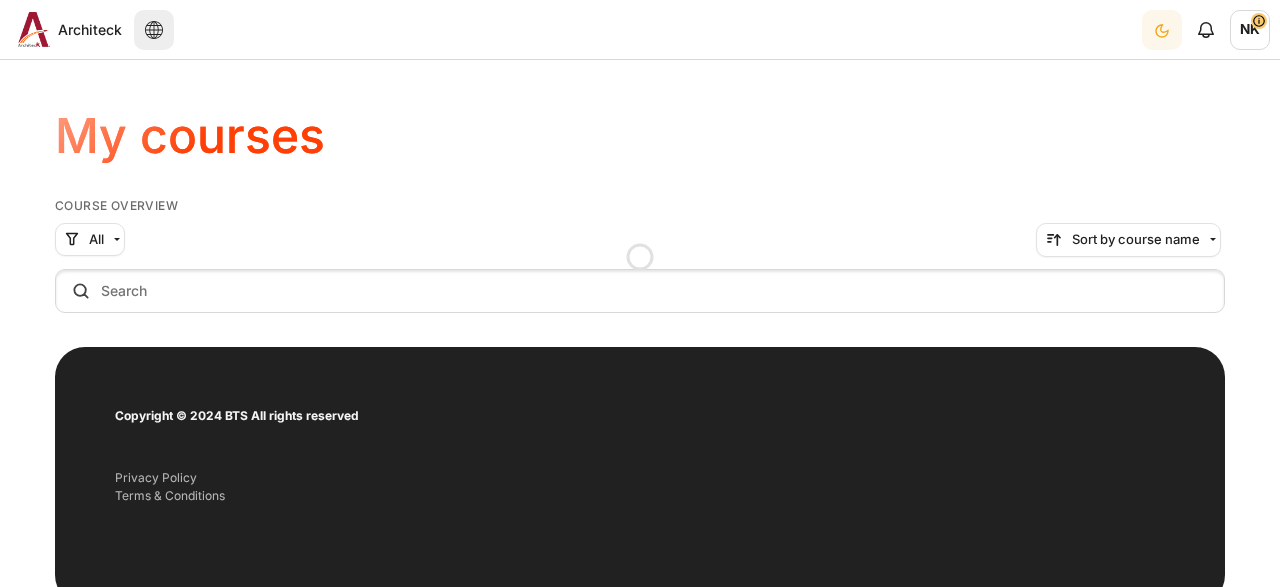 scroll, scrollTop: 0, scrollLeft: 0, axis: both 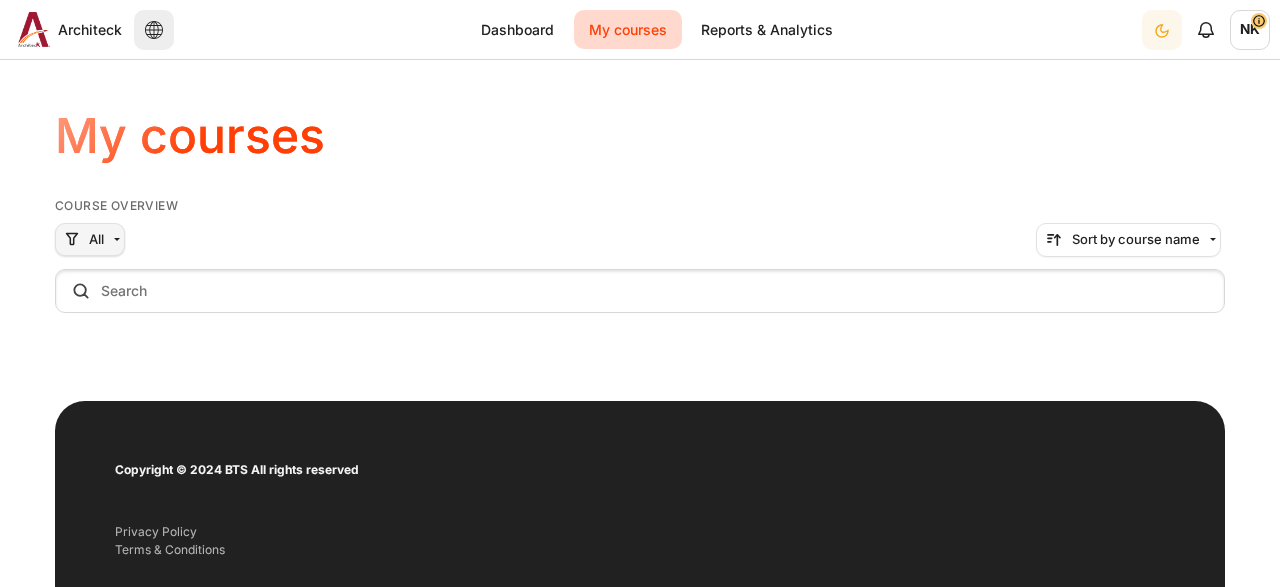 click on "All" at bounding box center [90, 240] 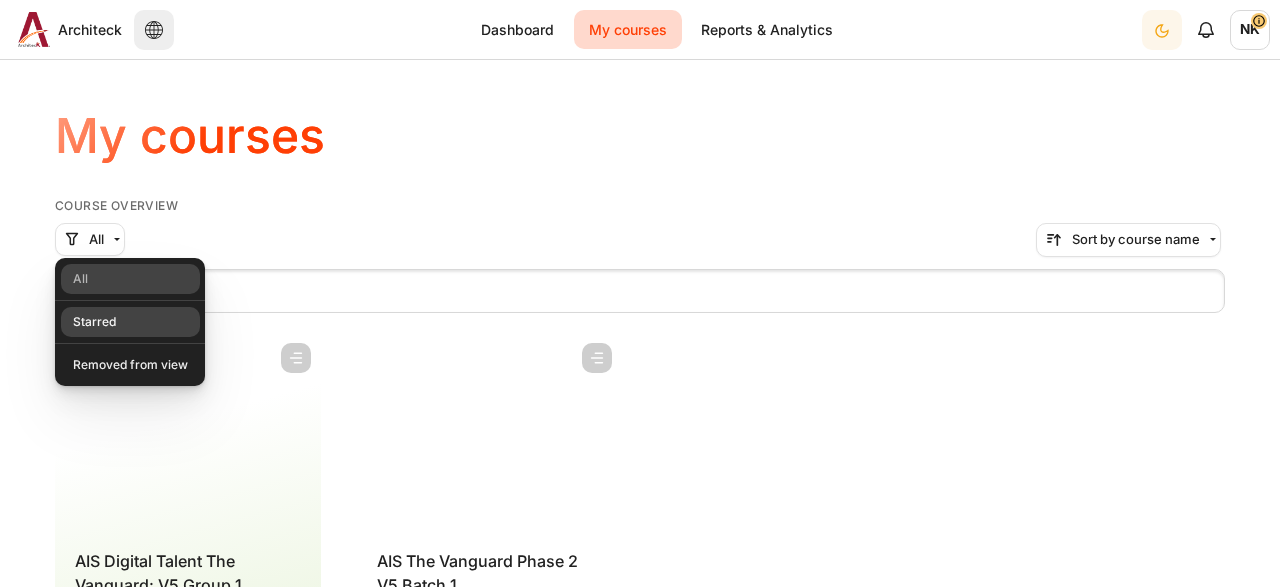 click on "Starred" at bounding box center (130, 321) 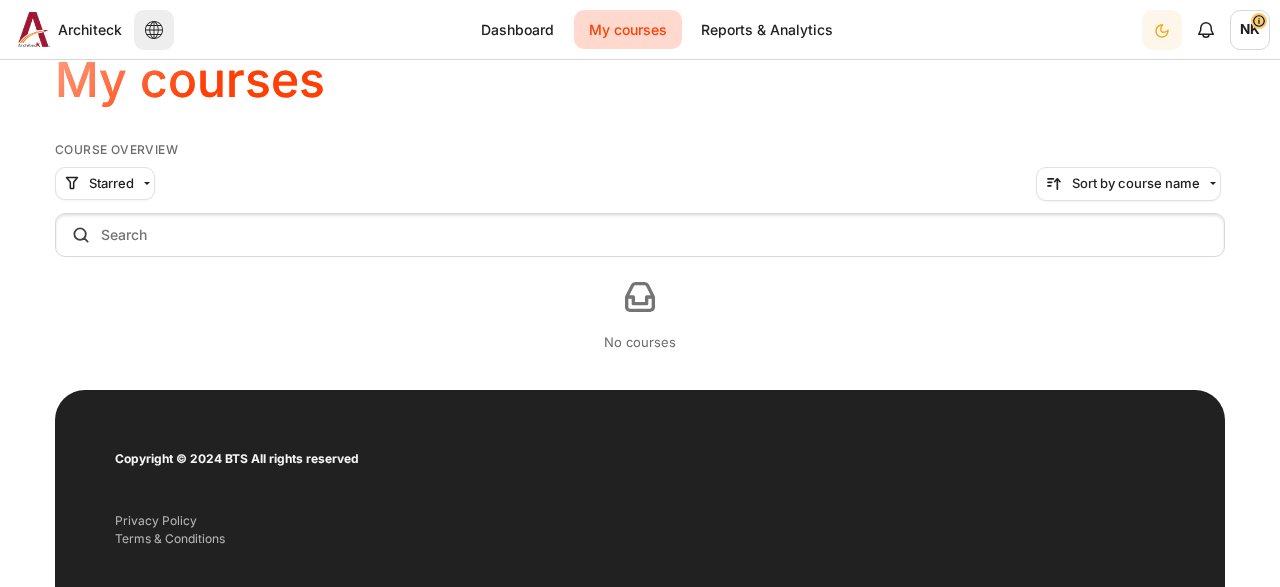 scroll, scrollTop: 0, scrollLeft: 0, axis: both 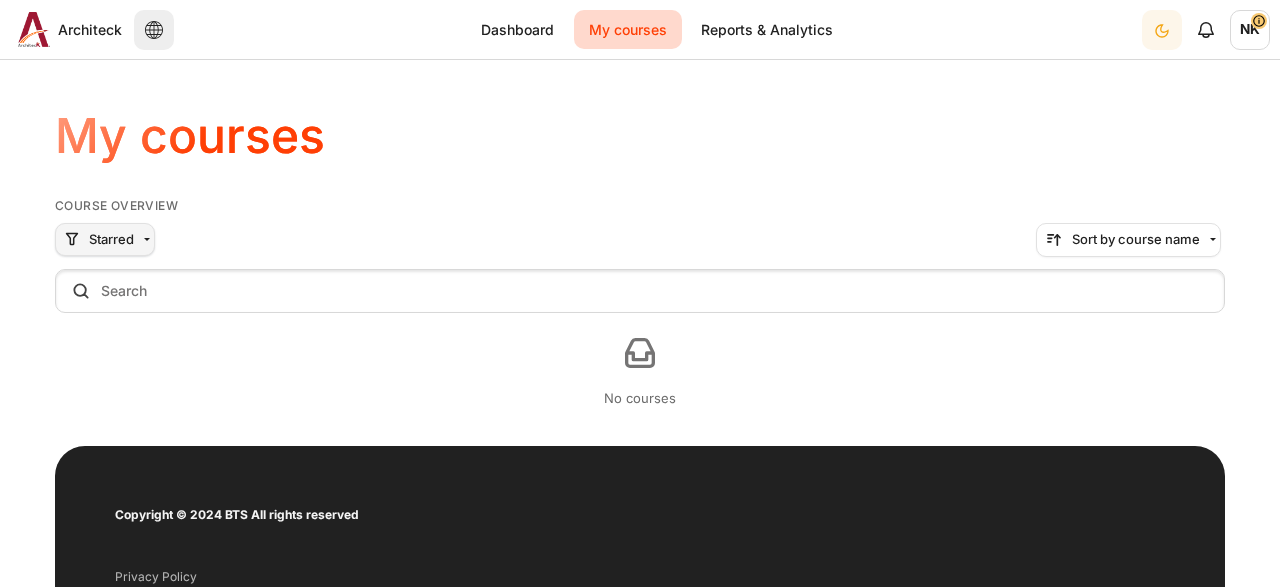 click on "Starred" at bounding box center (111, 240) 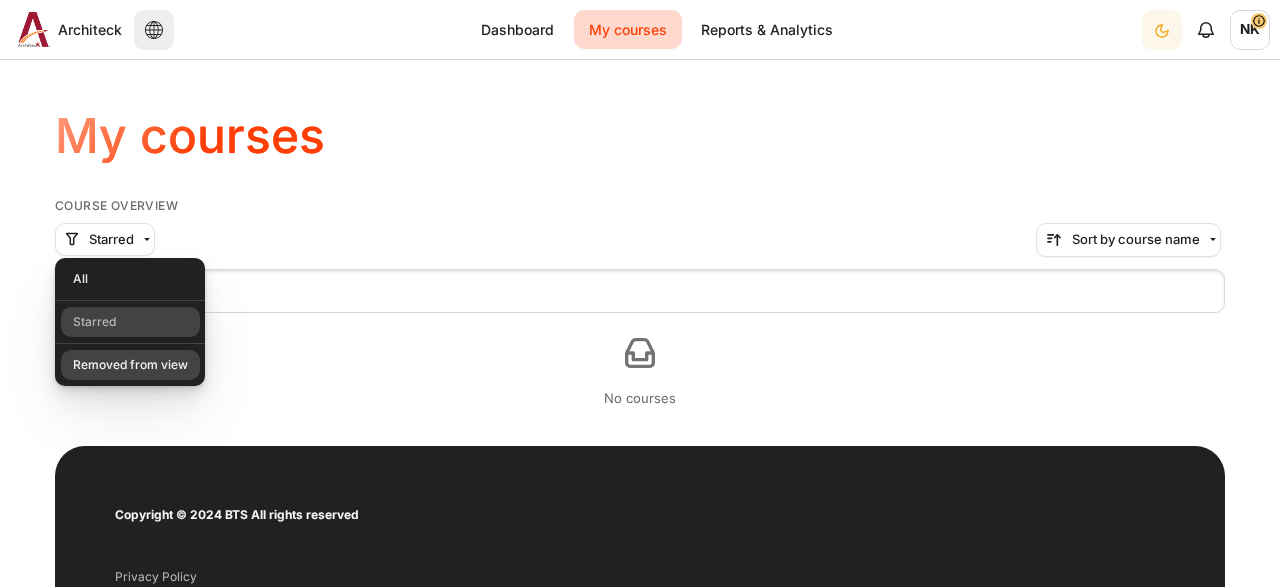 click on "Removed from view" at bounding box center (130, 364) 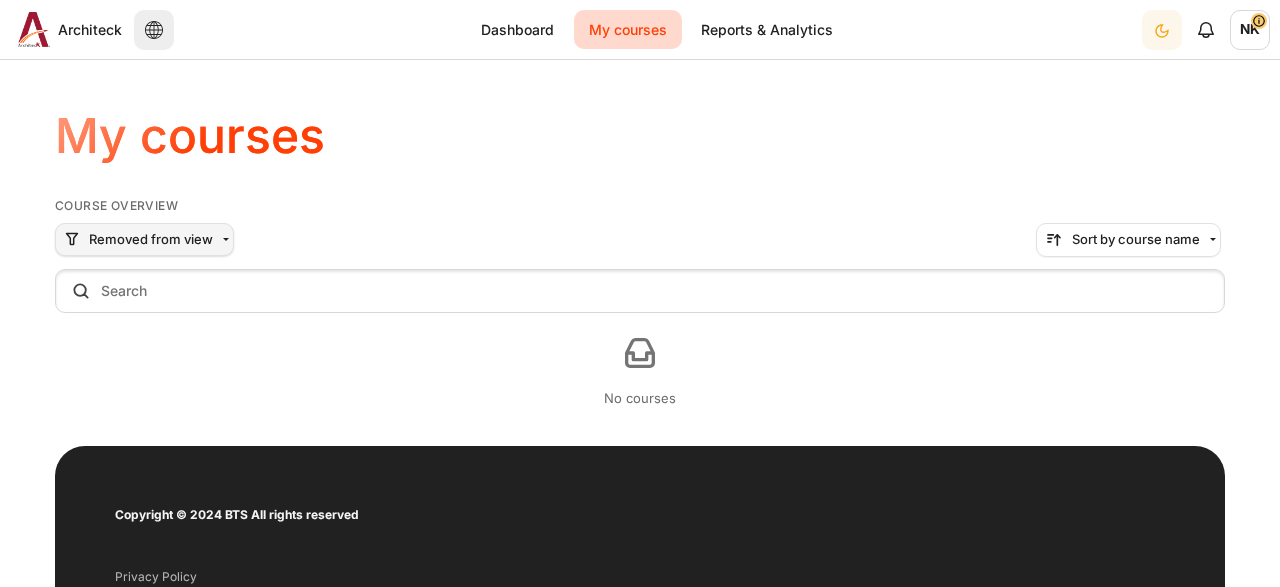 click on "Removed from view" at bounding box center [151, 240] 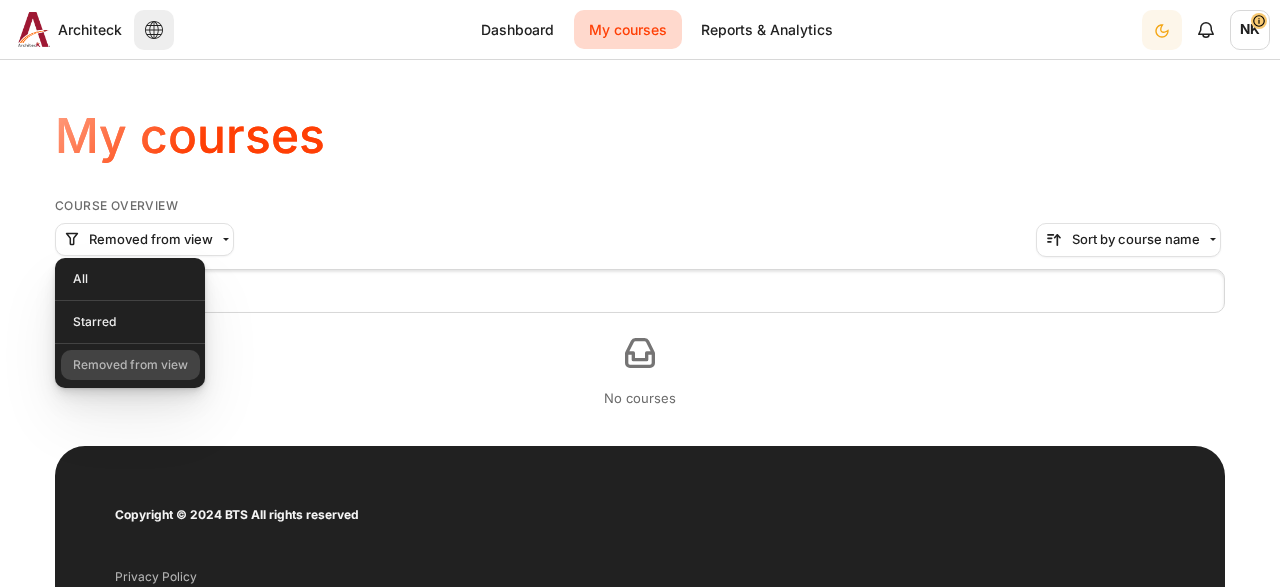 click on "All" at bounding box center (130, 278) 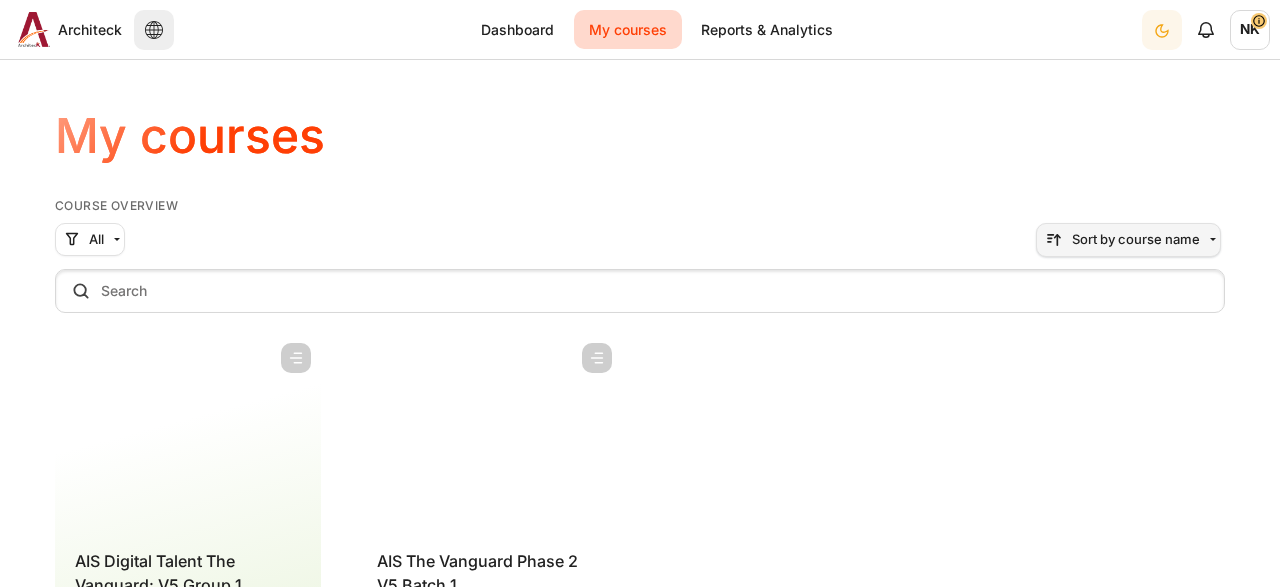 click on "Sort by course name" at bounding box center [1136, 240] 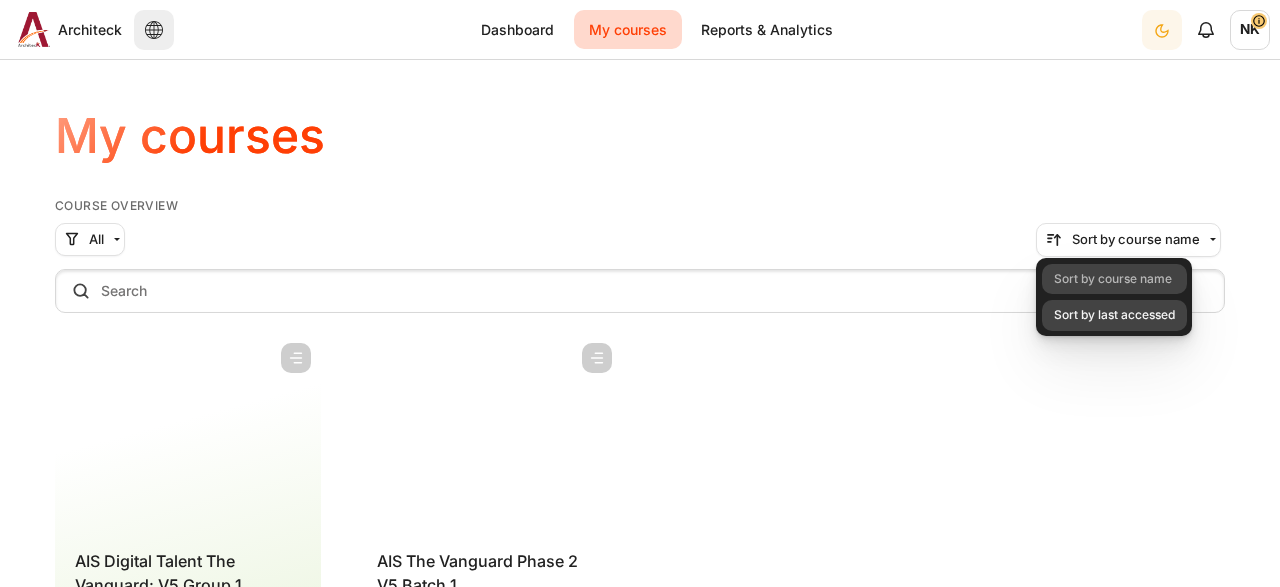 click on "Sort by last accessed" at bounding box center (1114, 315) 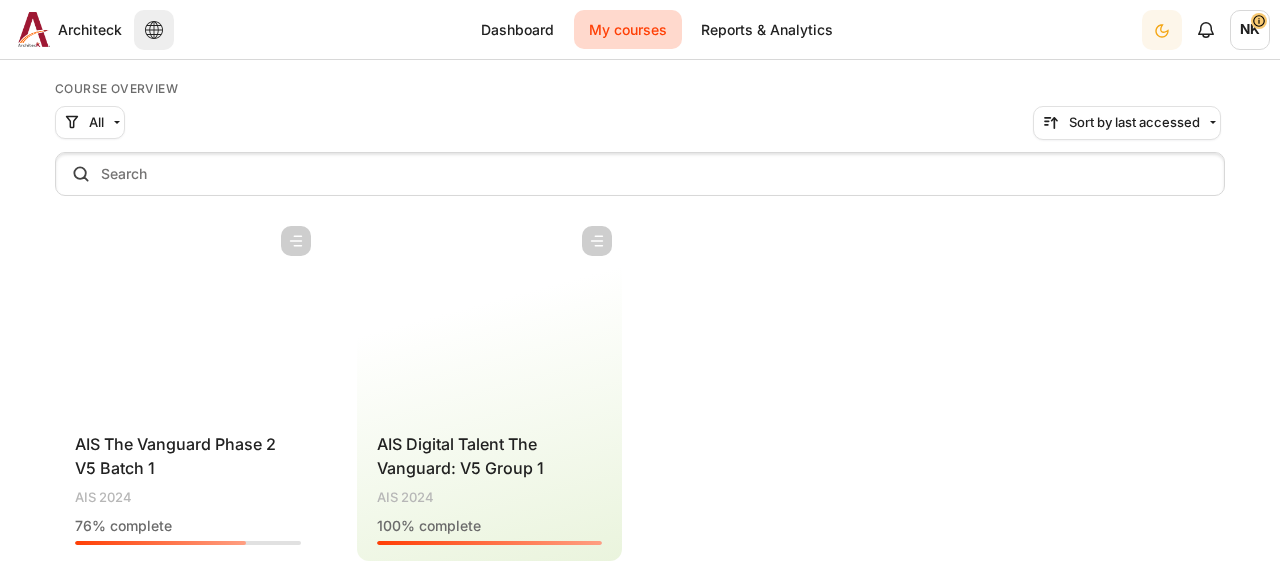 scroll, scrollTop: 116, scrollLeft: 0, axis: vertical 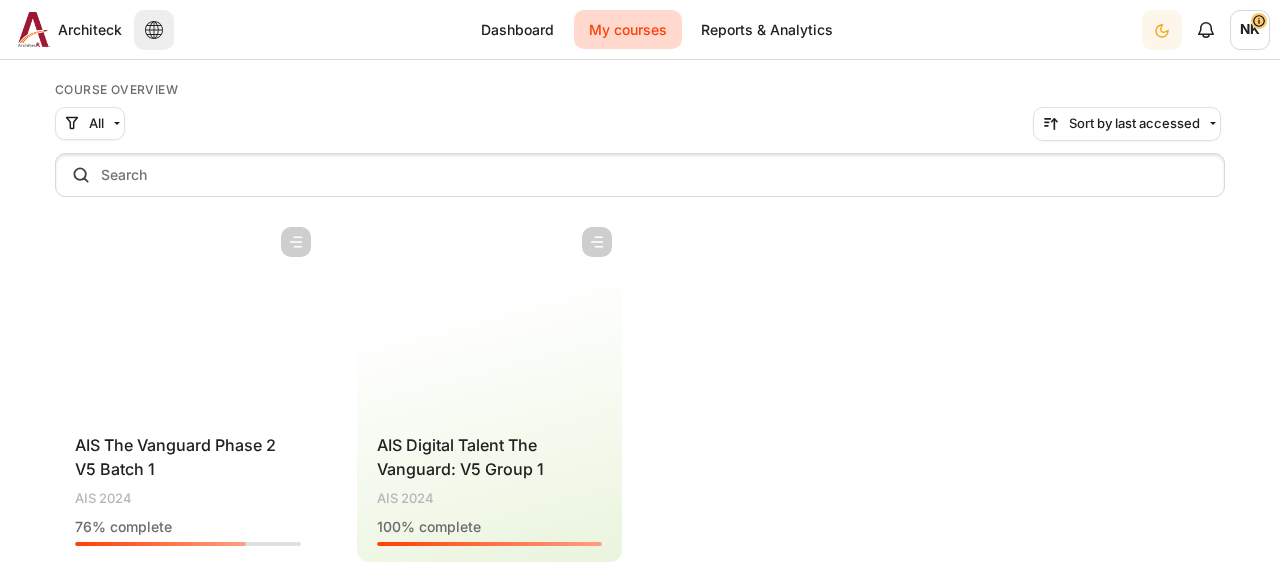 click on "All
All
Starred
Removed from view" at bounding box center [640, 126] 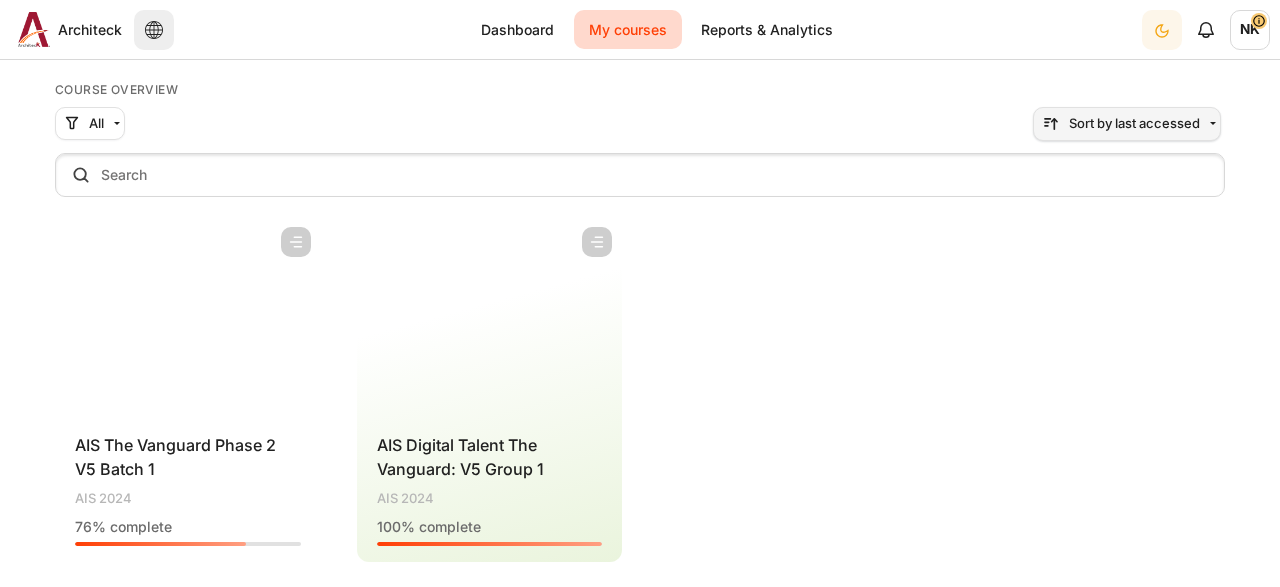 click on "Sort by last accessed" at bounding box center (1127, 124) 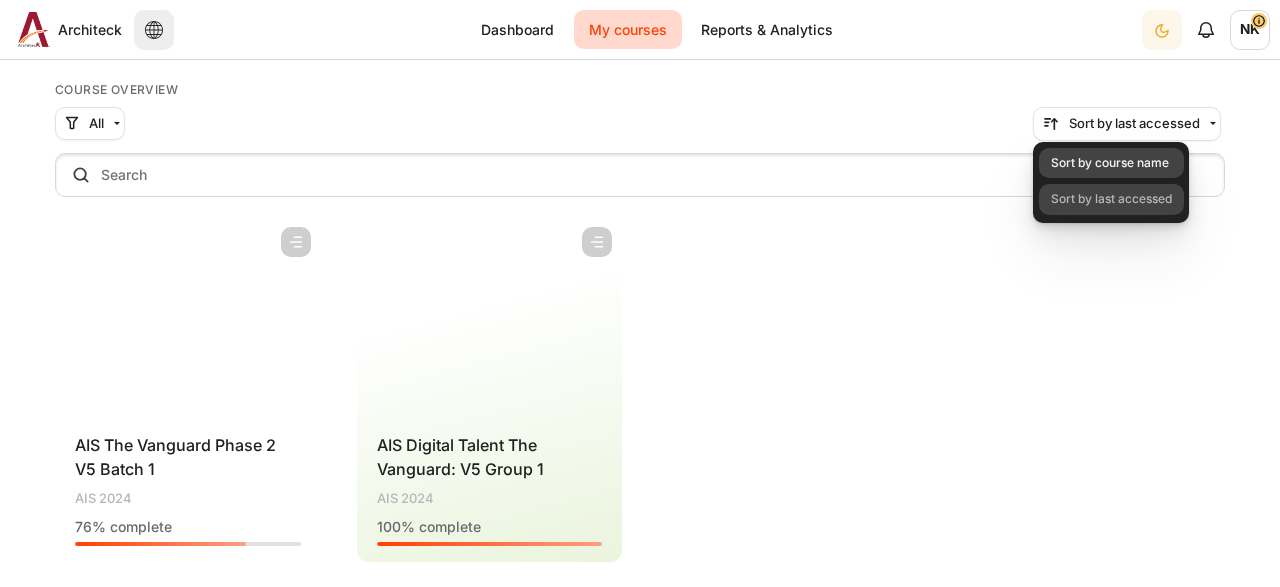 click on "Sort by course name" at bounding box center (1111, 162) 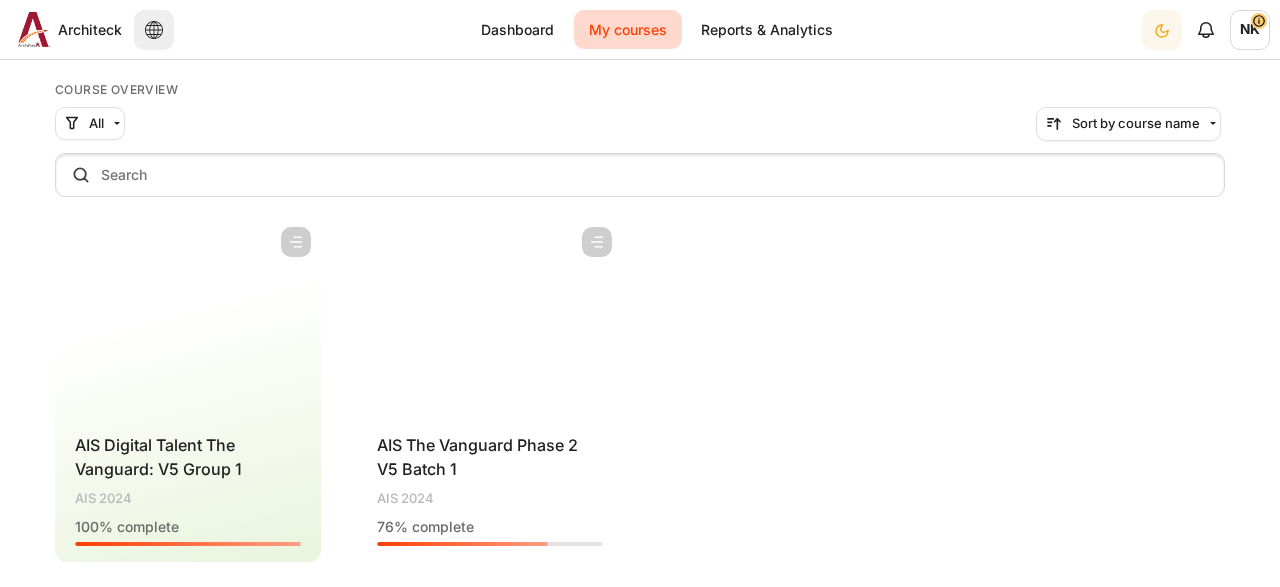 click on "NK" at bounding box center (1250, 30) 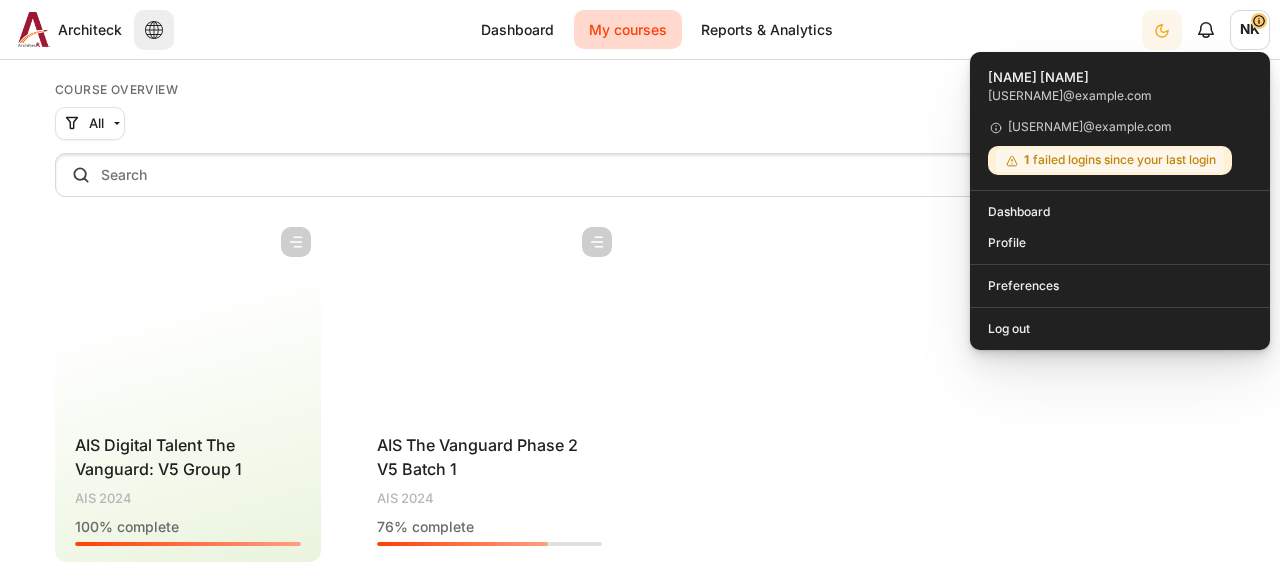 click on "All
All
Starred
Removed from view" at bounding box center (640, 126) 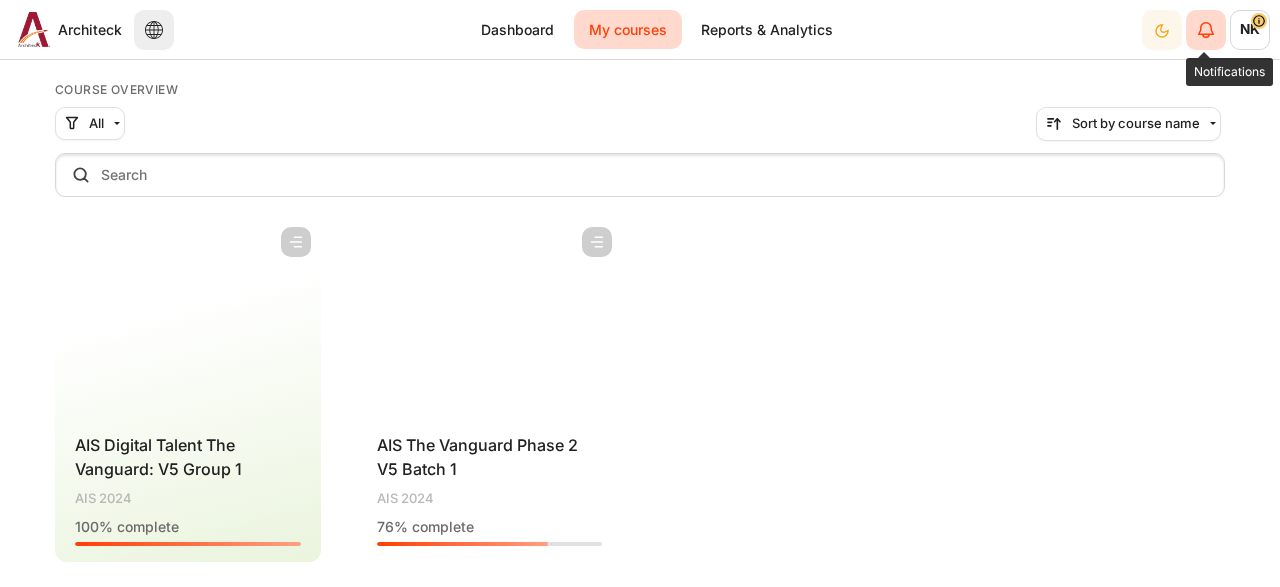 click 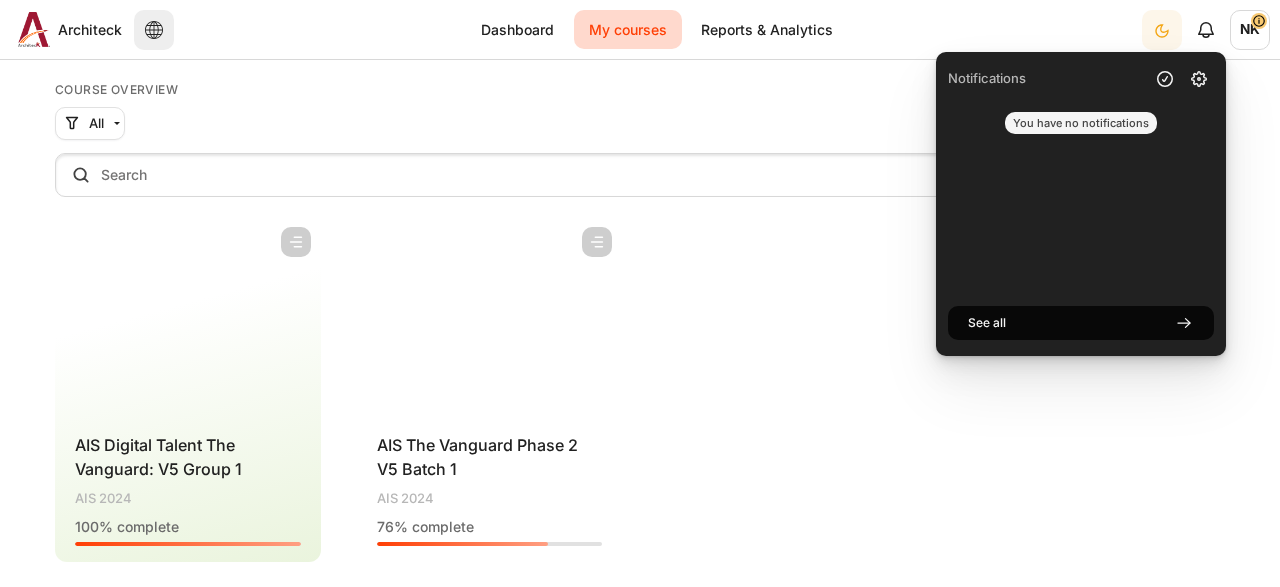 click on "Course is starred
Actions for course AIS Digital Talent The Vanguard: V5 Group 1
Star this course
Star for AIS Digital Talent The Vanguard: V5 Group 1
Unstar this course" at bounding box center (640, 390) 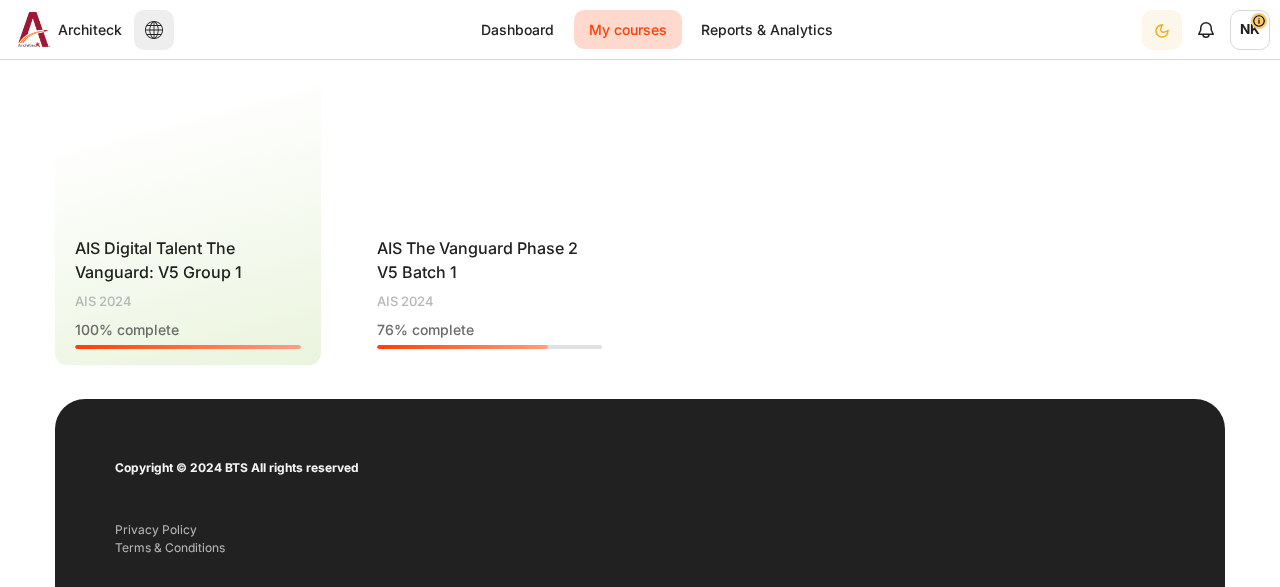 scroll, scrollTop: 250, scrollLeft: 0, axis: vertical 